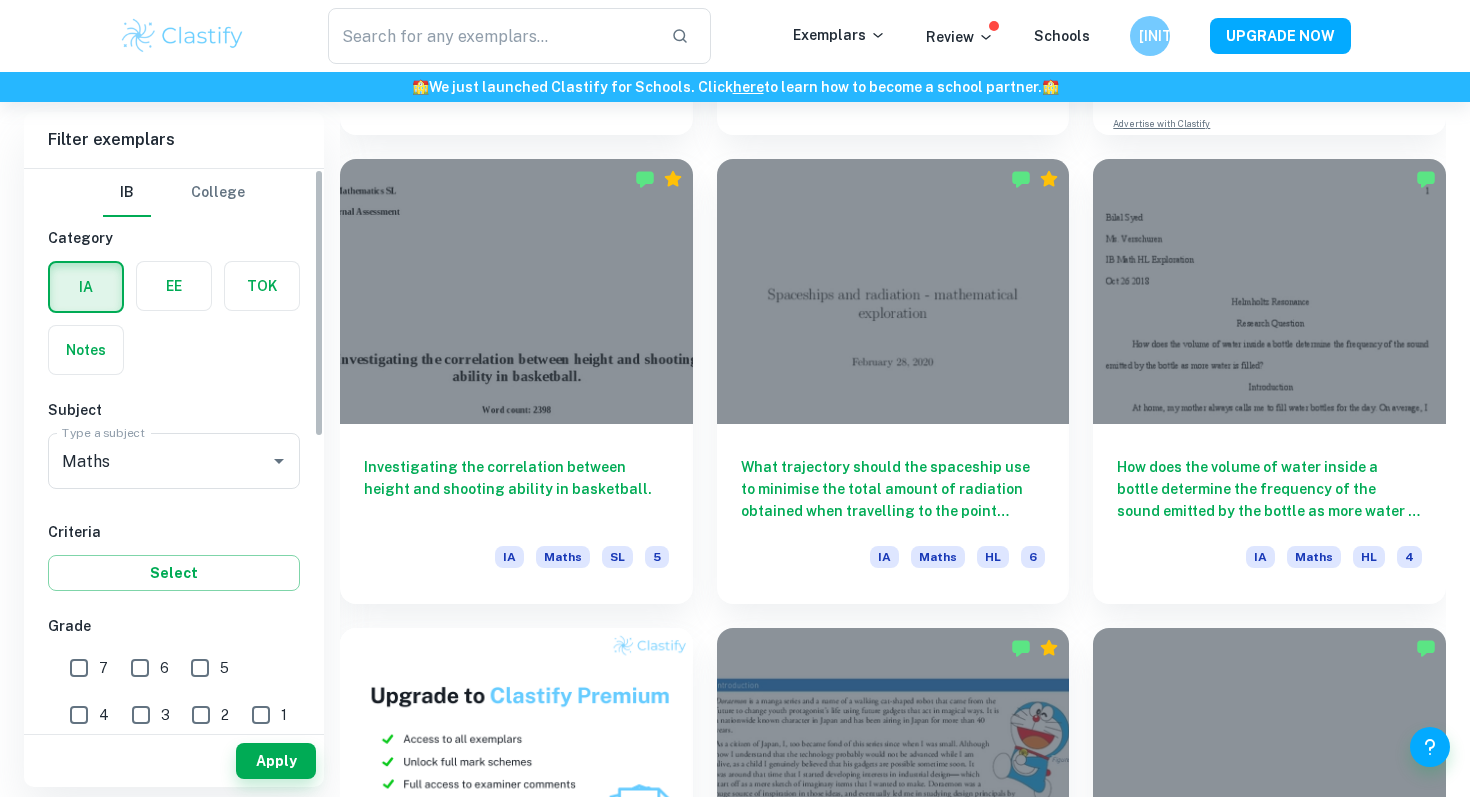 scroll, scrollTop: 1057, scrollLeft: 0, axis: vertical 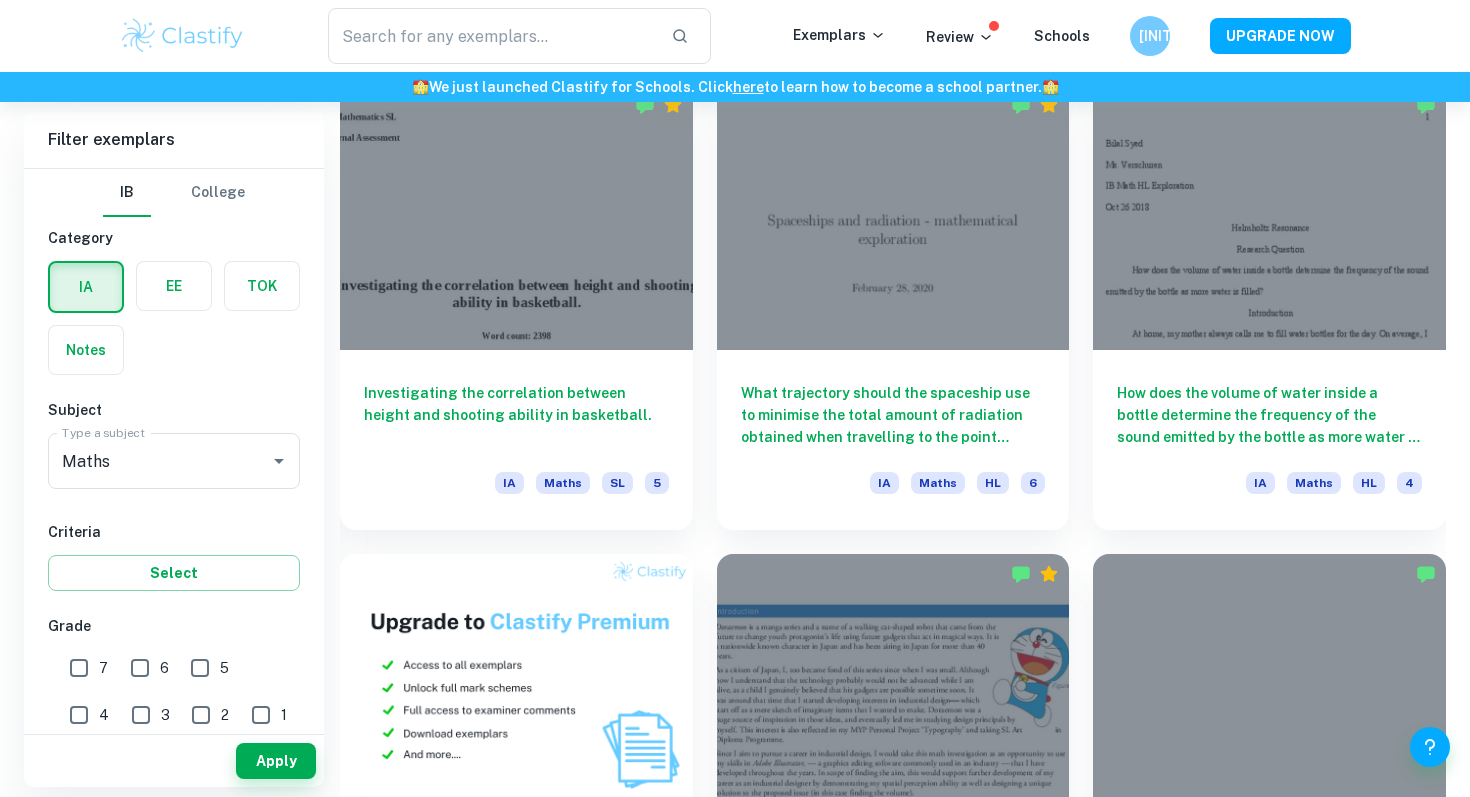 click on "7" at bounding box center (79, 668) 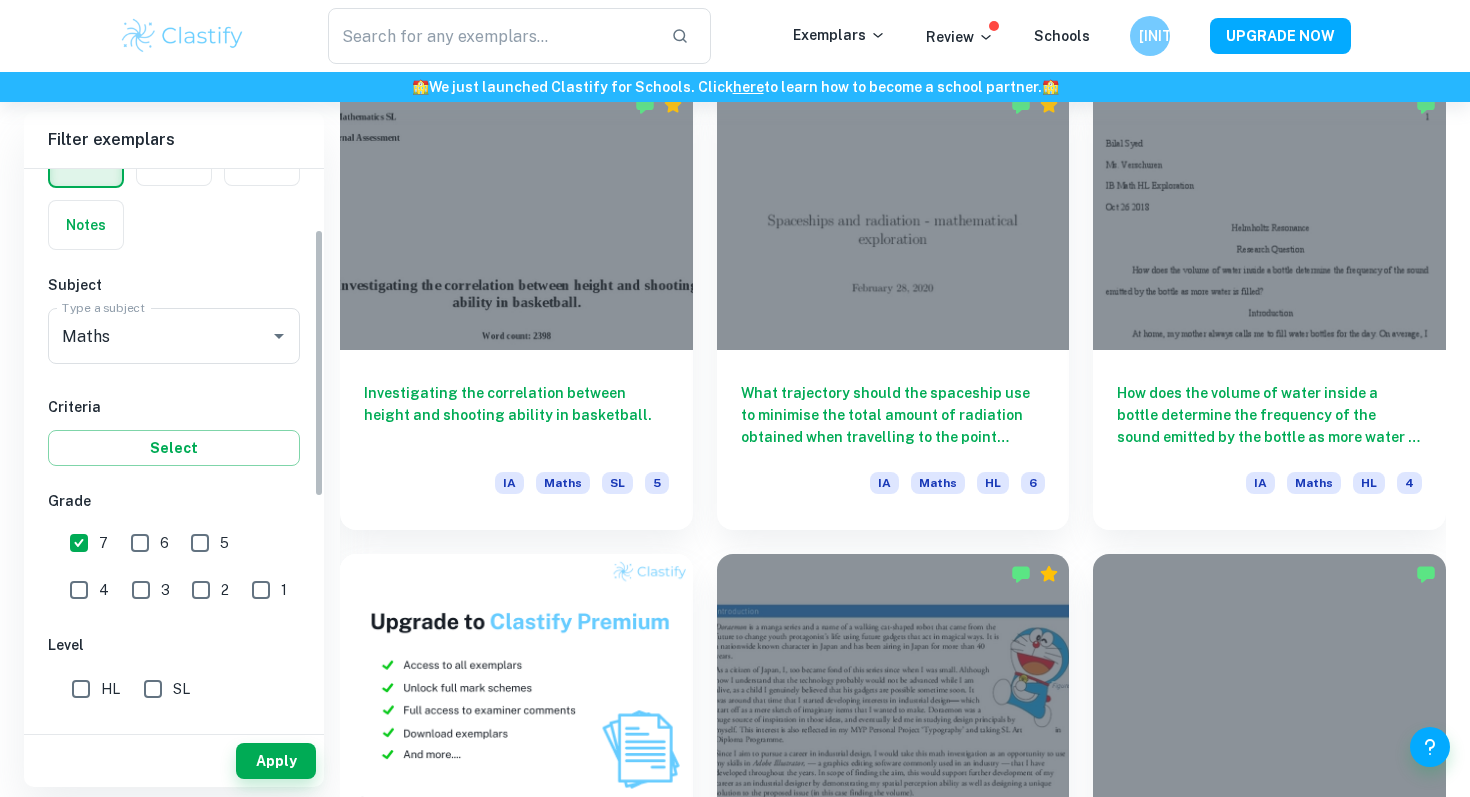 scroll, scrollTop: 196, scrollLeft: 0, axis: vertical 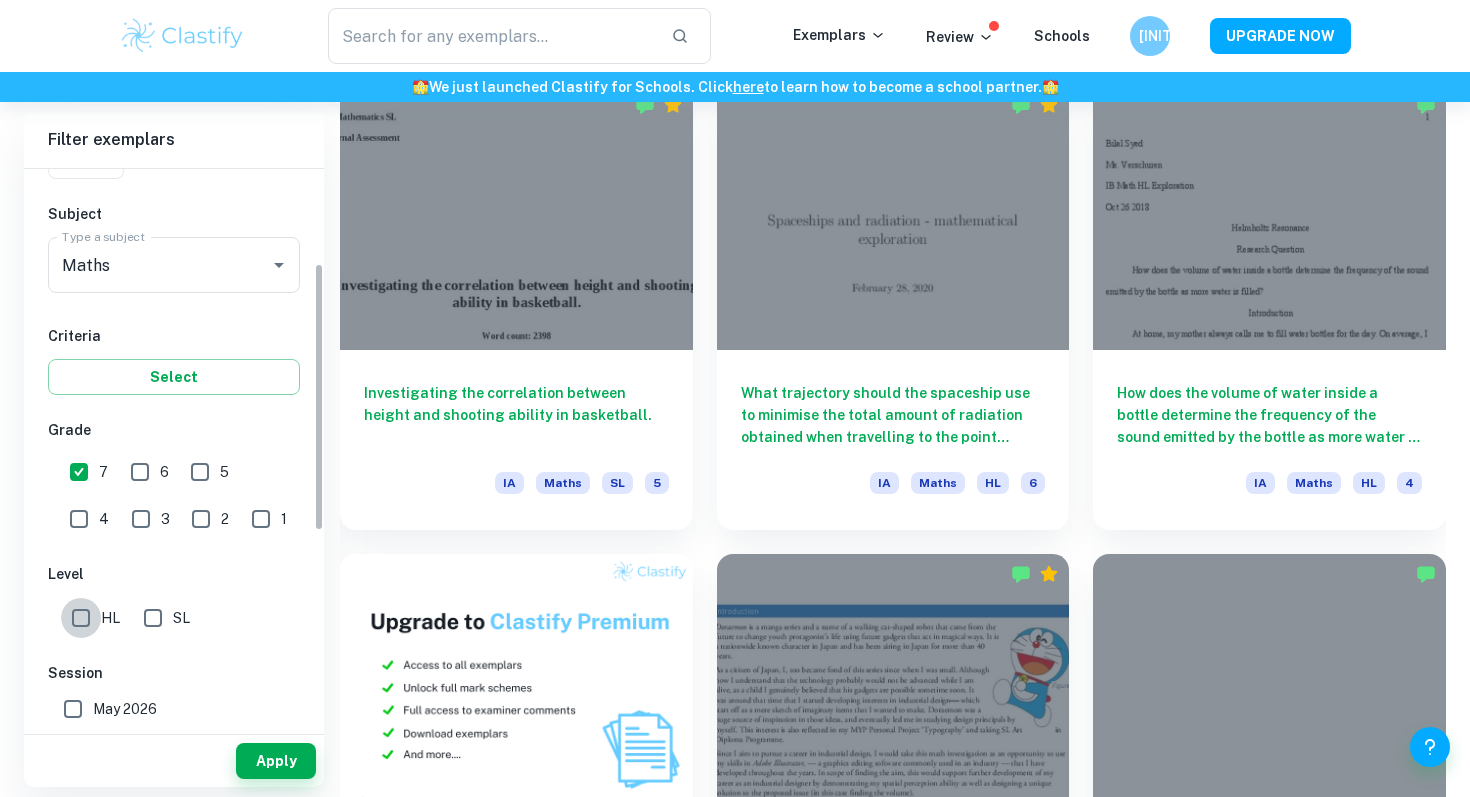 click on "HL" at bounding box center [81, 618] 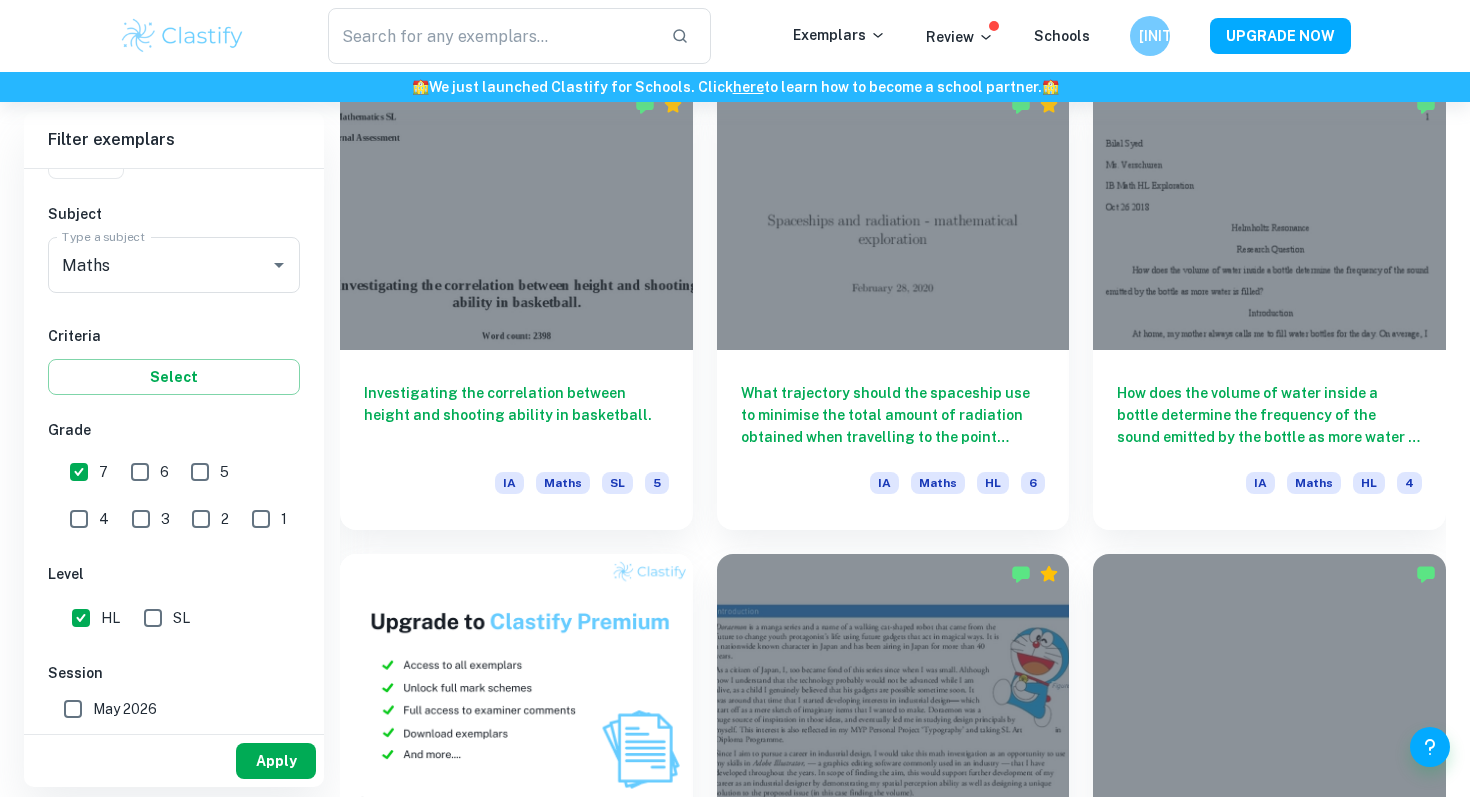 click on "Apply" at bounding box center [276, 761] 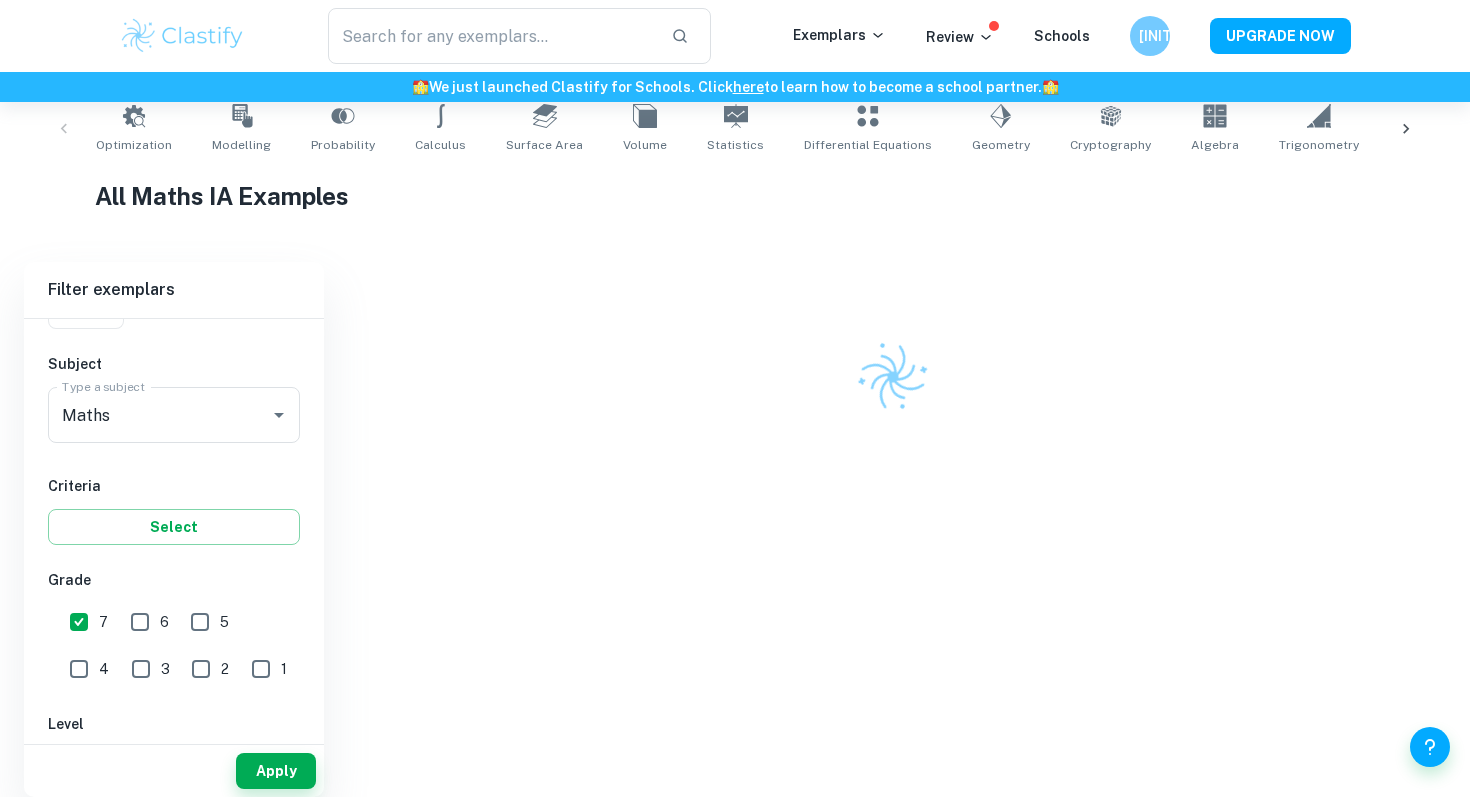 scroll, scrollTop: 790, scrollLeft: 0, axis: vertical 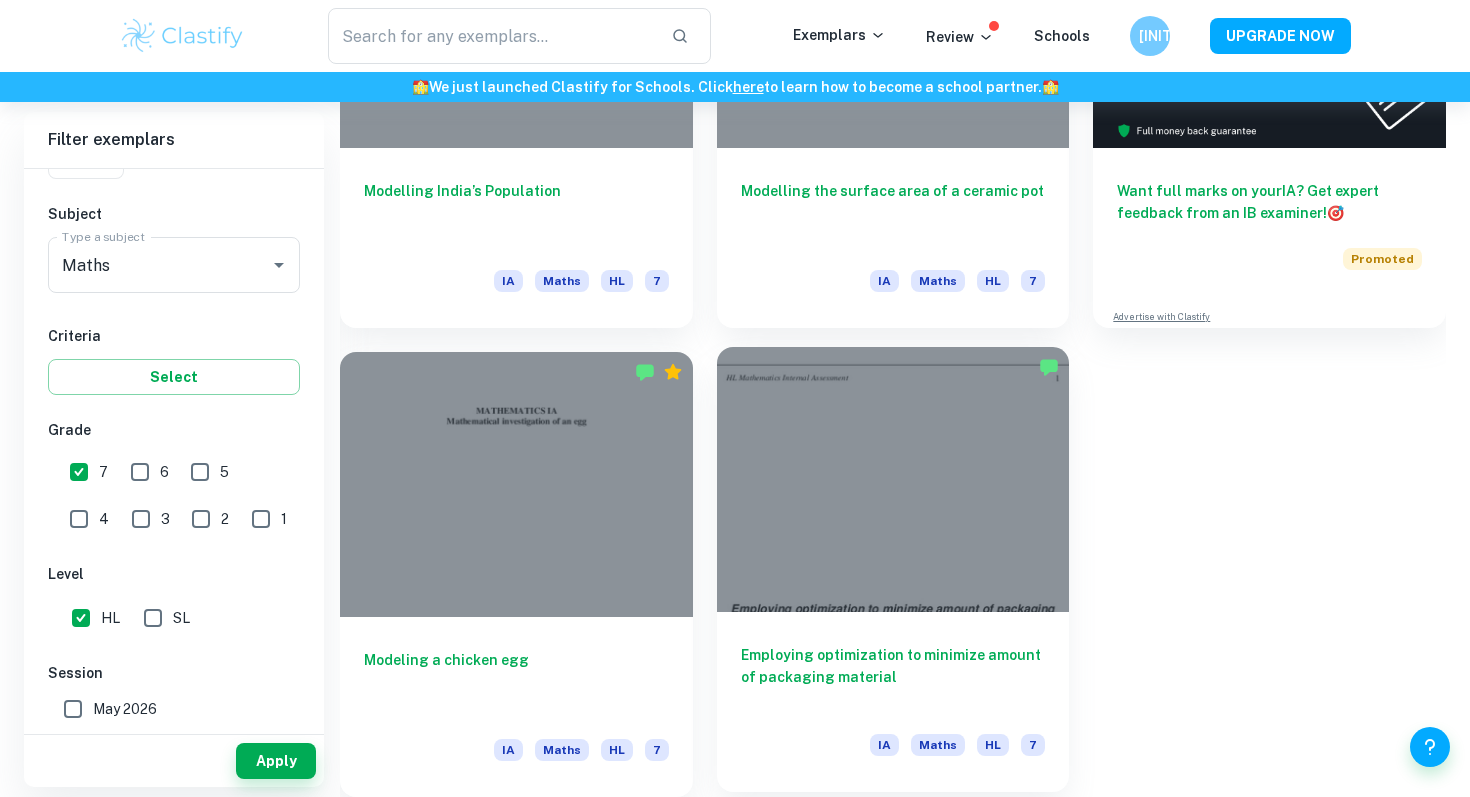 click on "Employing optimization to minimize amount of packaging material IA Maths HL 7" at bounding box center [893, 702] 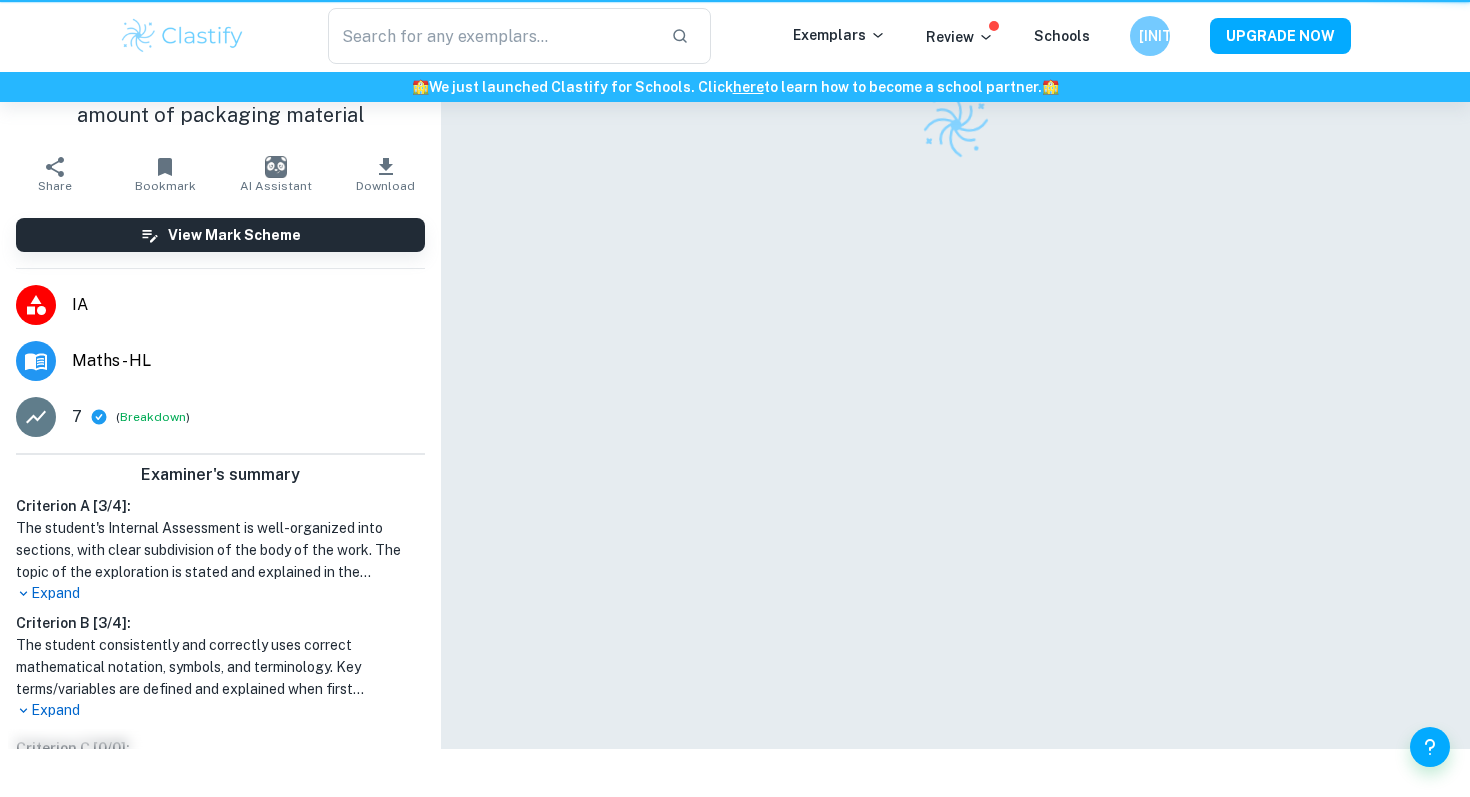 scroll, scrollTop: 0, scrollLeft: 0, axis: both 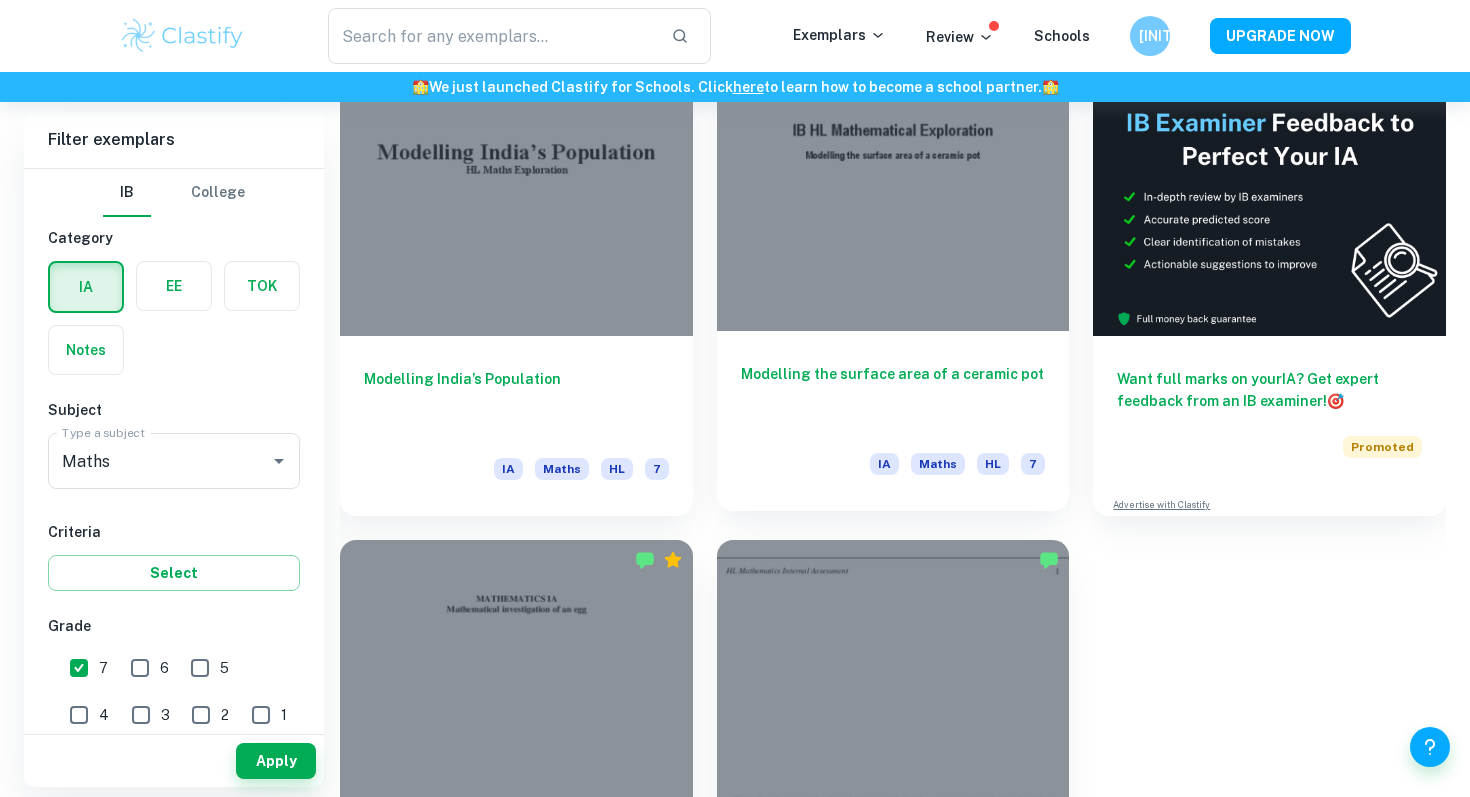 click at bounding box center (893, 199) 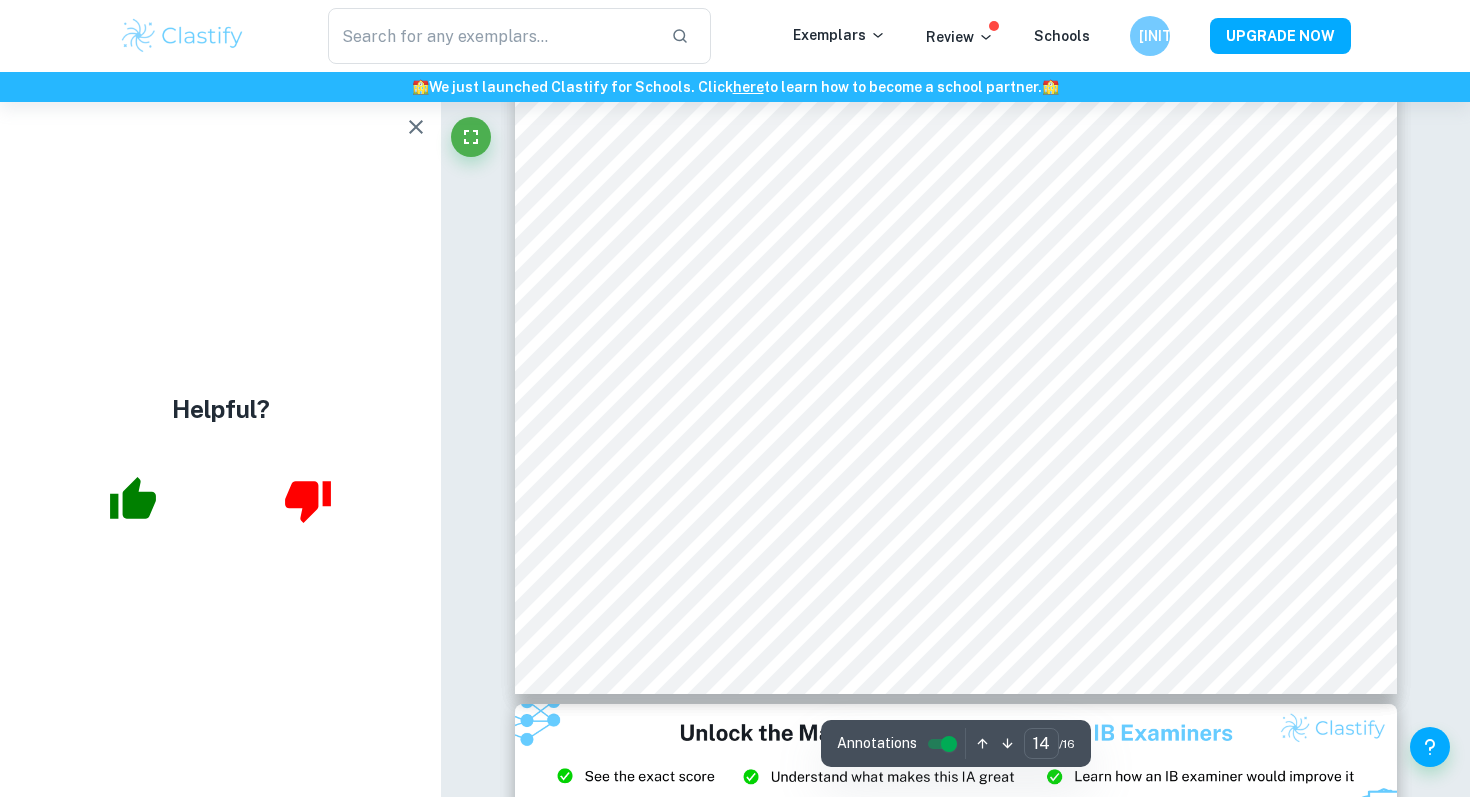 scroll, scrollTop: 17445, scrollLeft: 0, axis: vertical 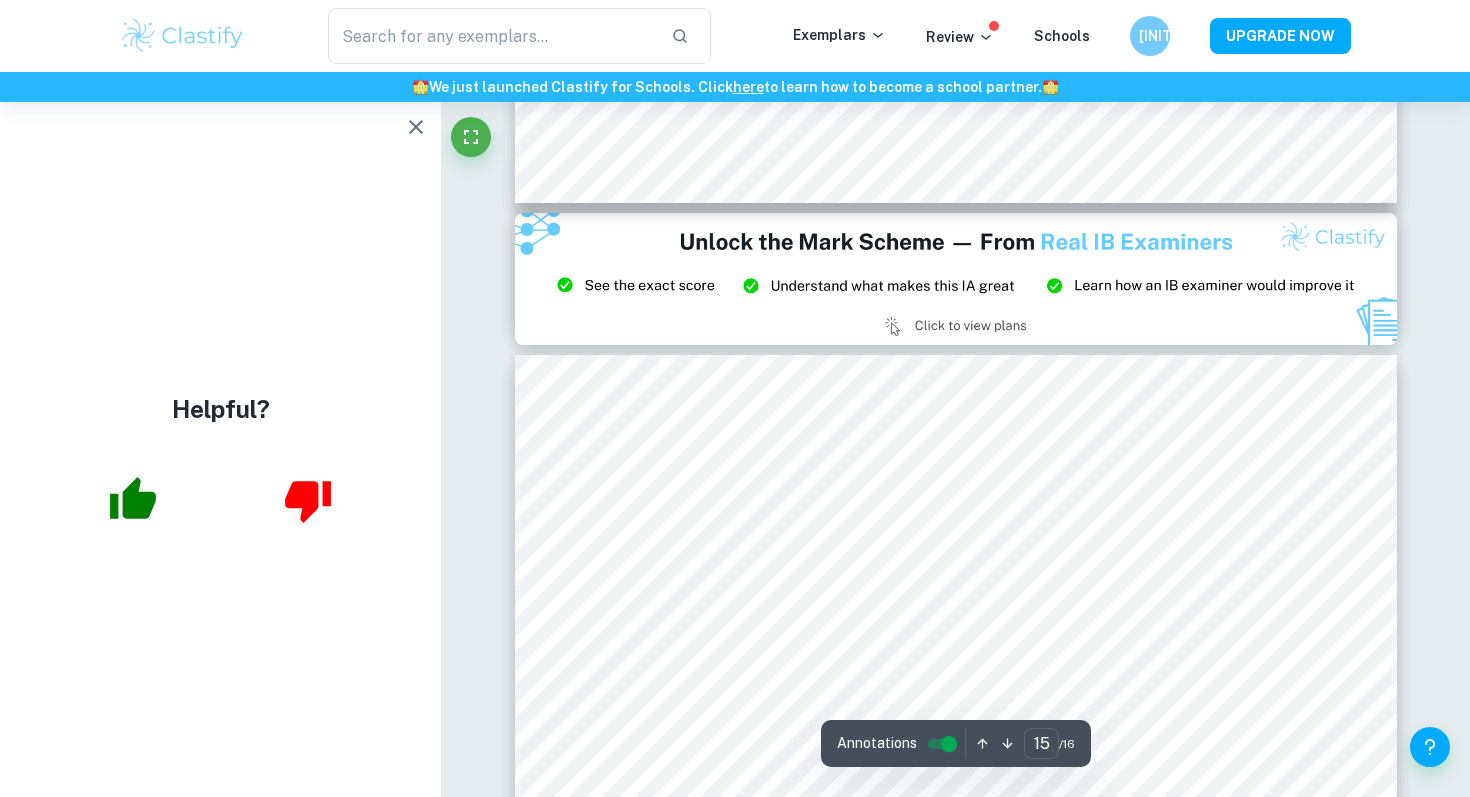 type on "14" 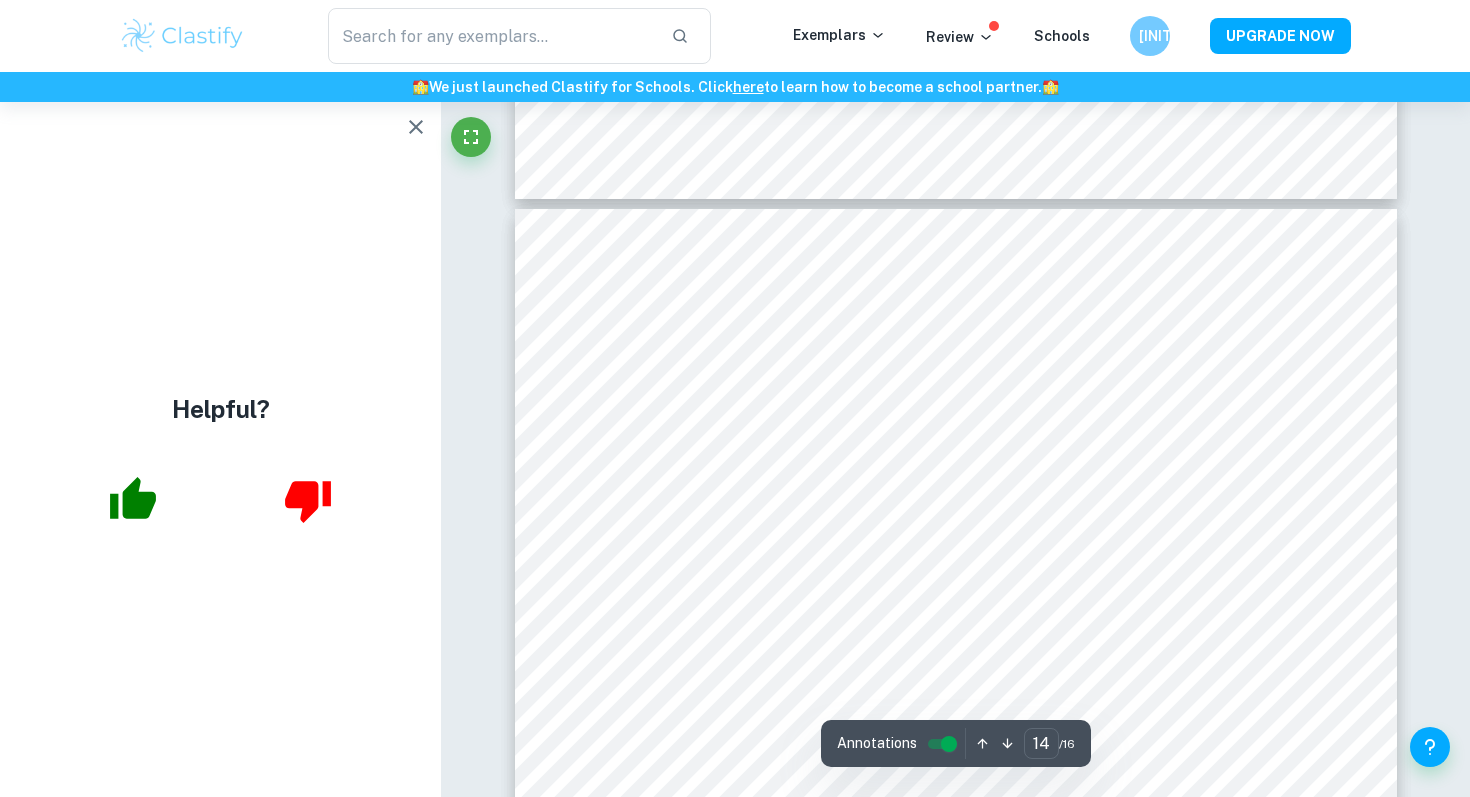 scroll, scrollTop: 16687, scrollLeft: 0, axis: vertical 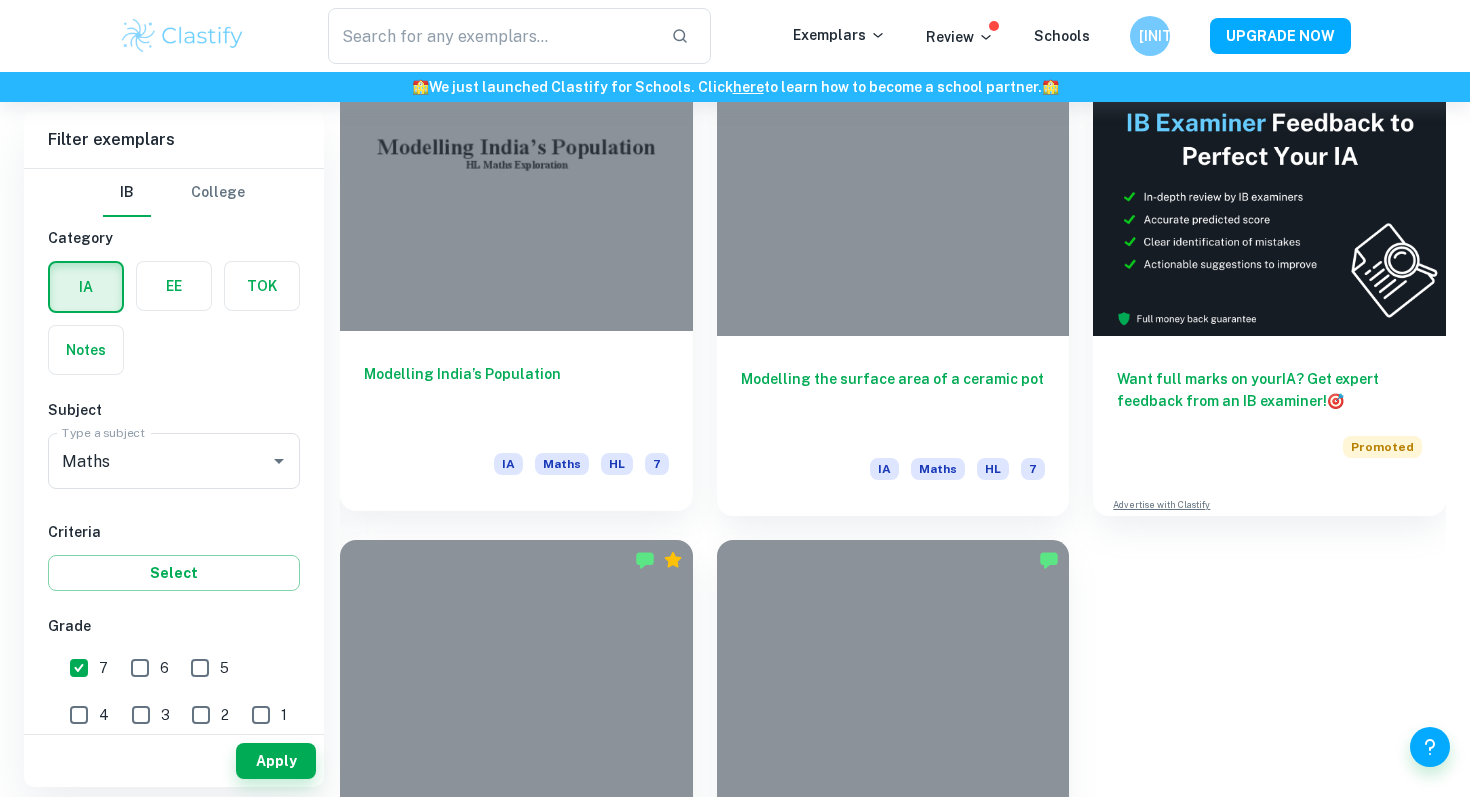 click on "Modelling India’s Population" at bounding box center (516, 396) 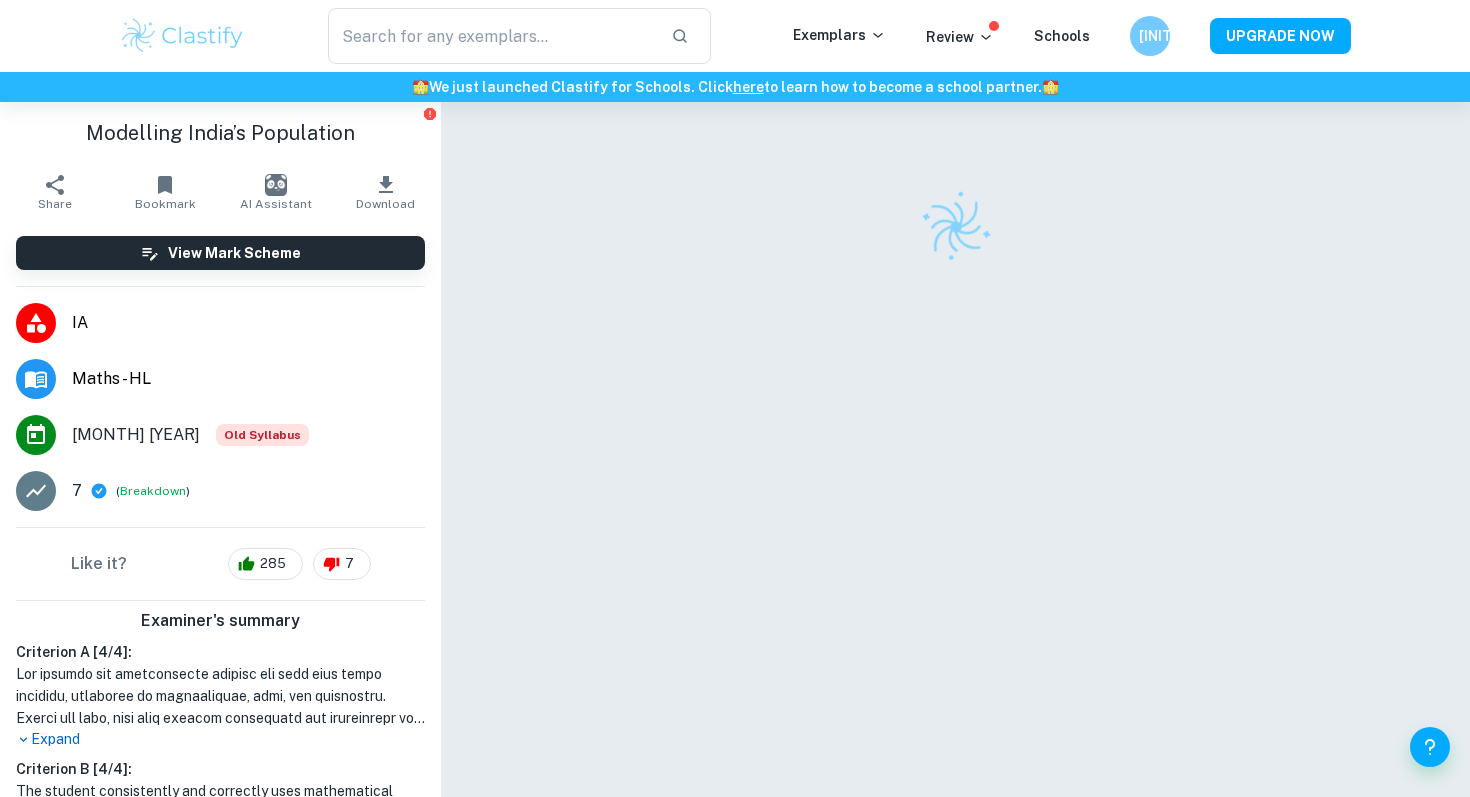 scroll, scrollTop: 102, scrollLeft: 0, axis: vertical 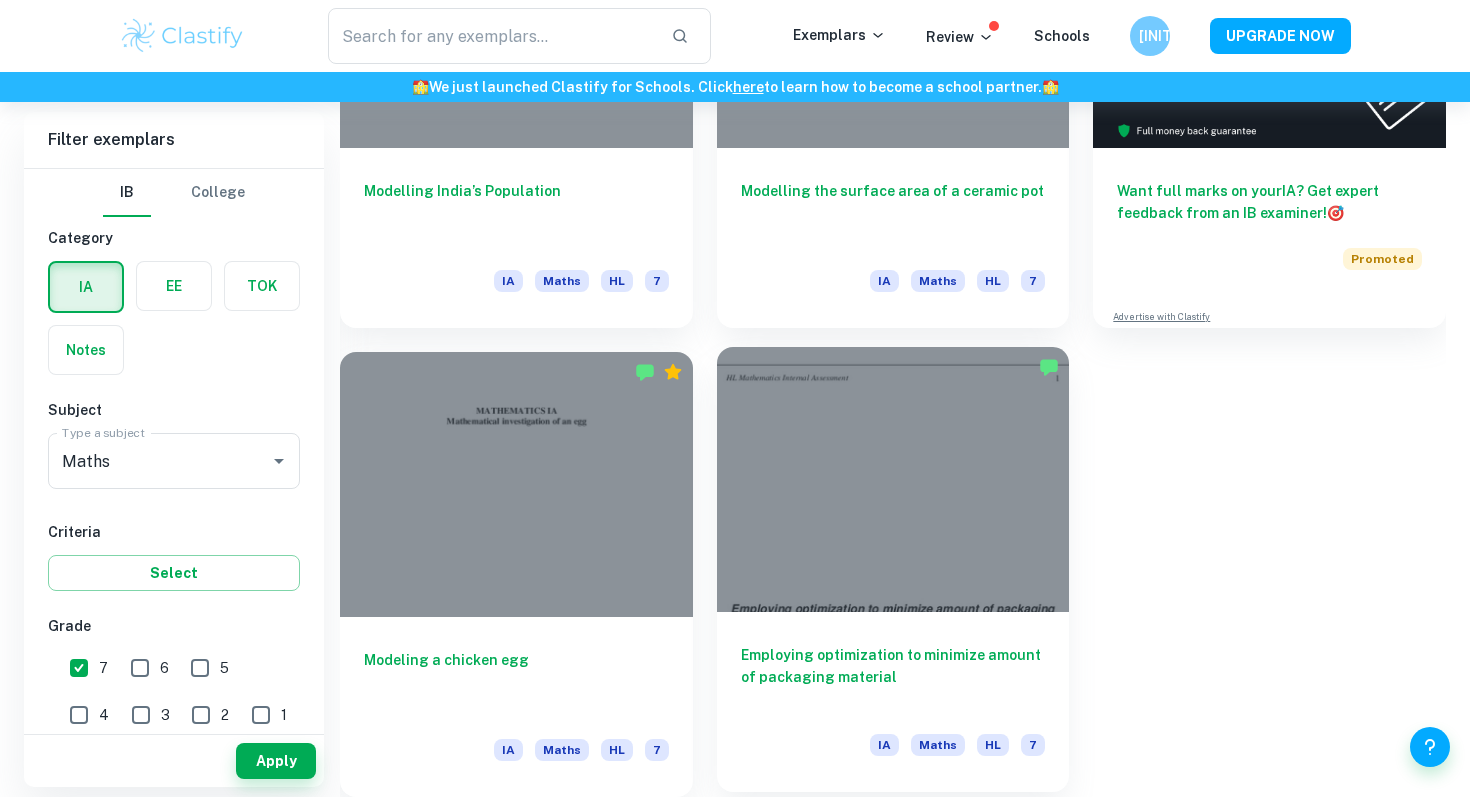 click on "Employing optimization to minimize amount of packaging material IA Maths HL 7" at bounding box center (893, 702) 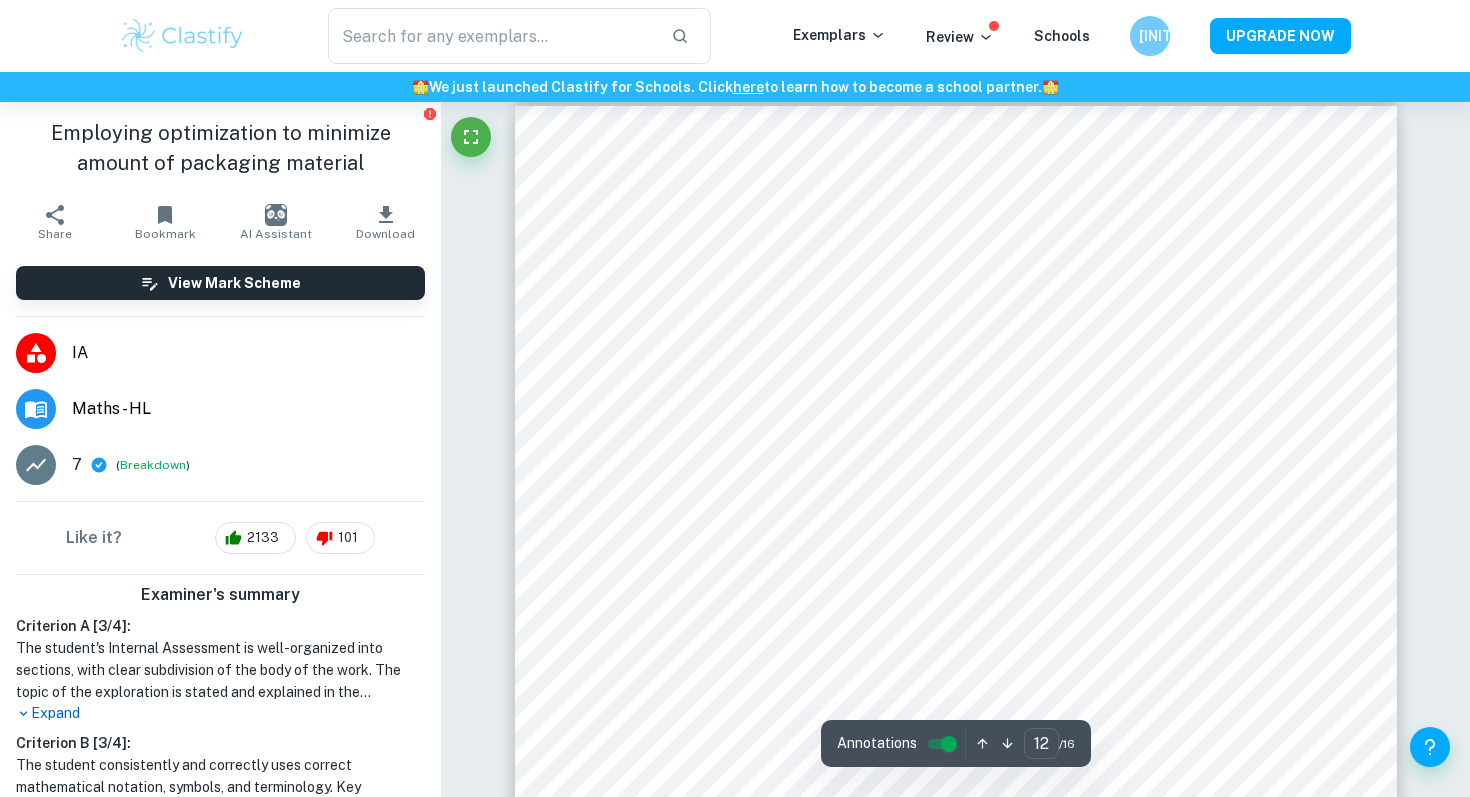 scroll, scrollTop: 14316, scrollLeft: 0, axis: vertical 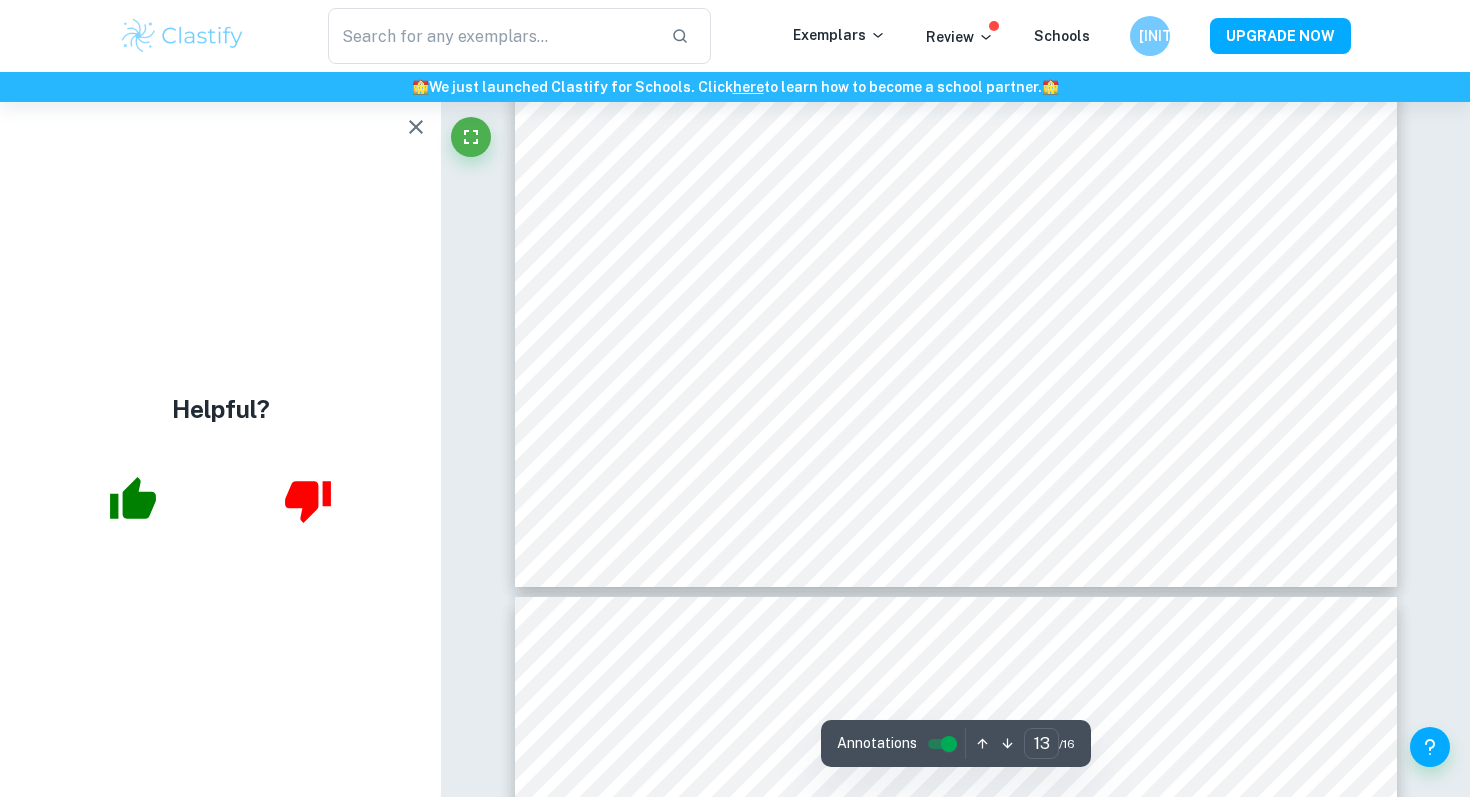 type on "14" 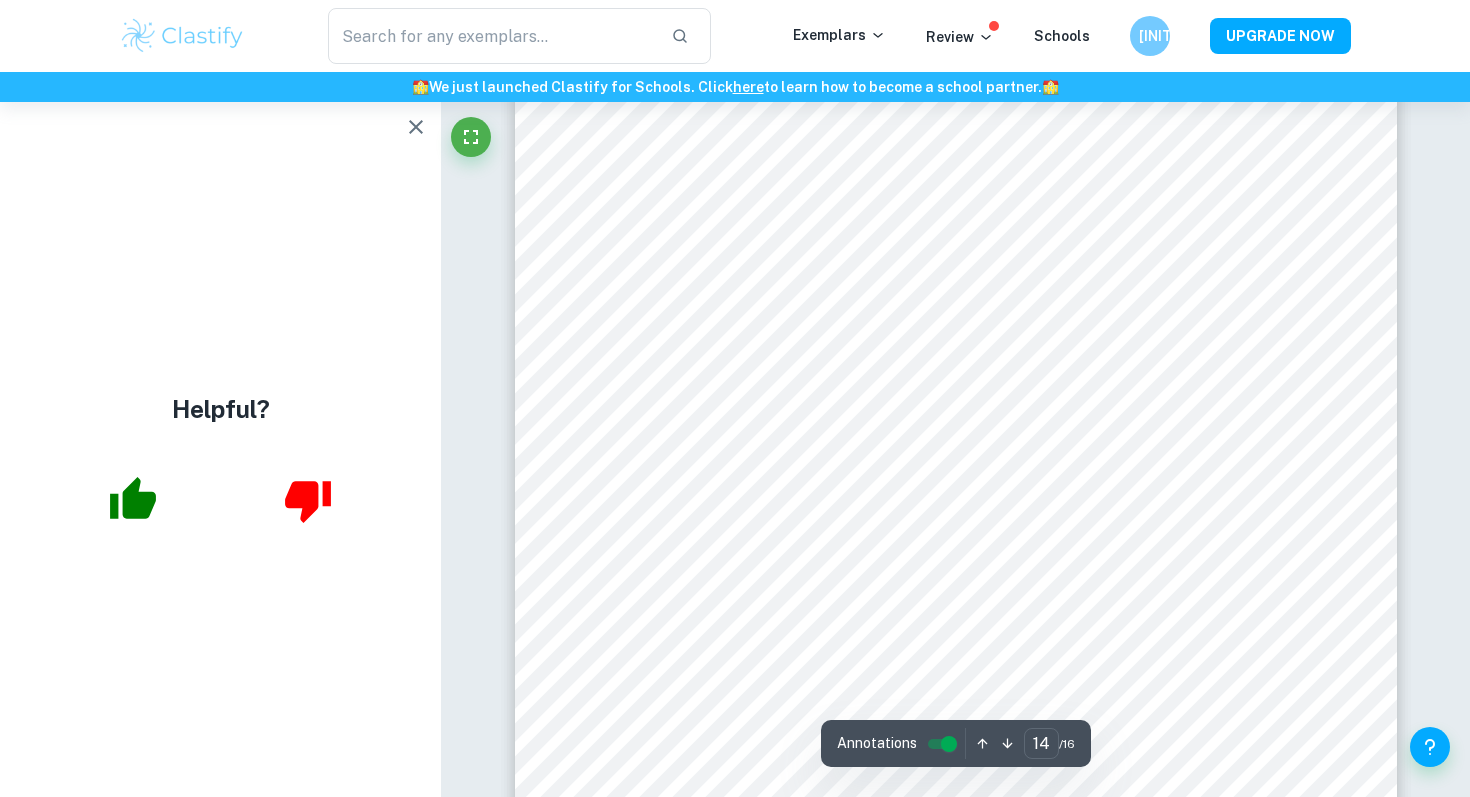 scroll, scrollTop: 17106, scrollLeft: 0, axis: vertical 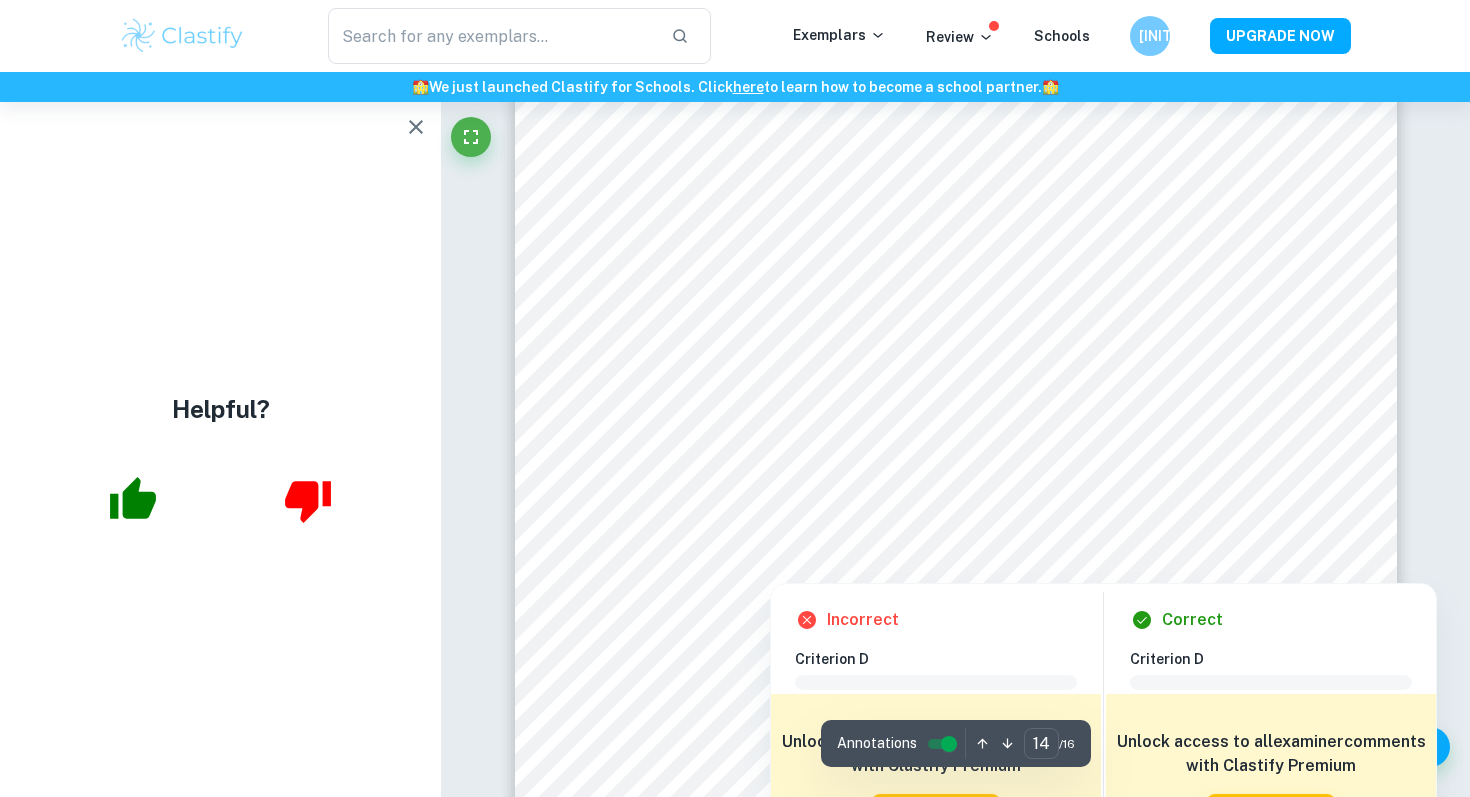 click at bounding box center [1030, 568] 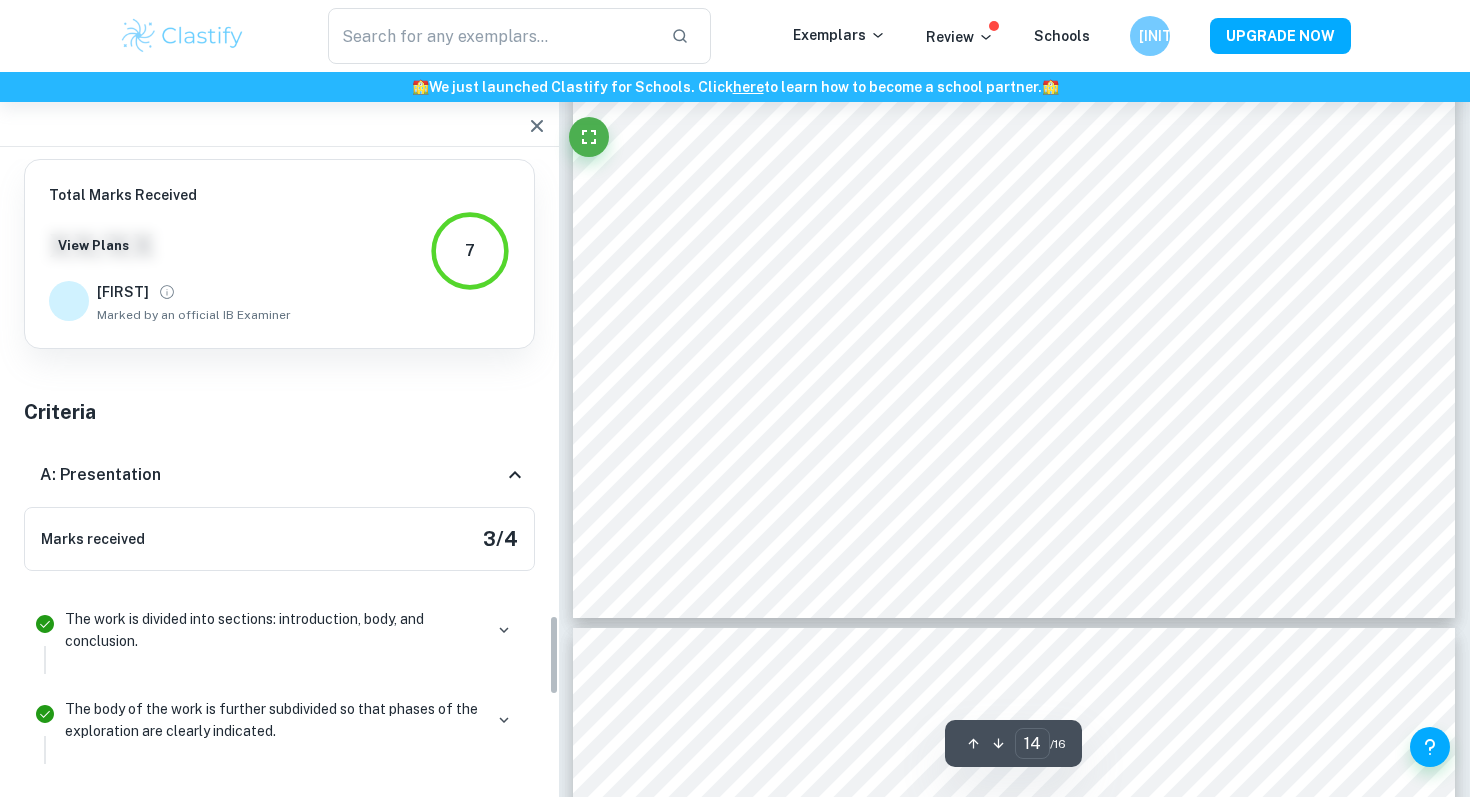 scroll, scrollTop: 3614, scrollLeft: 0, axis: vertical 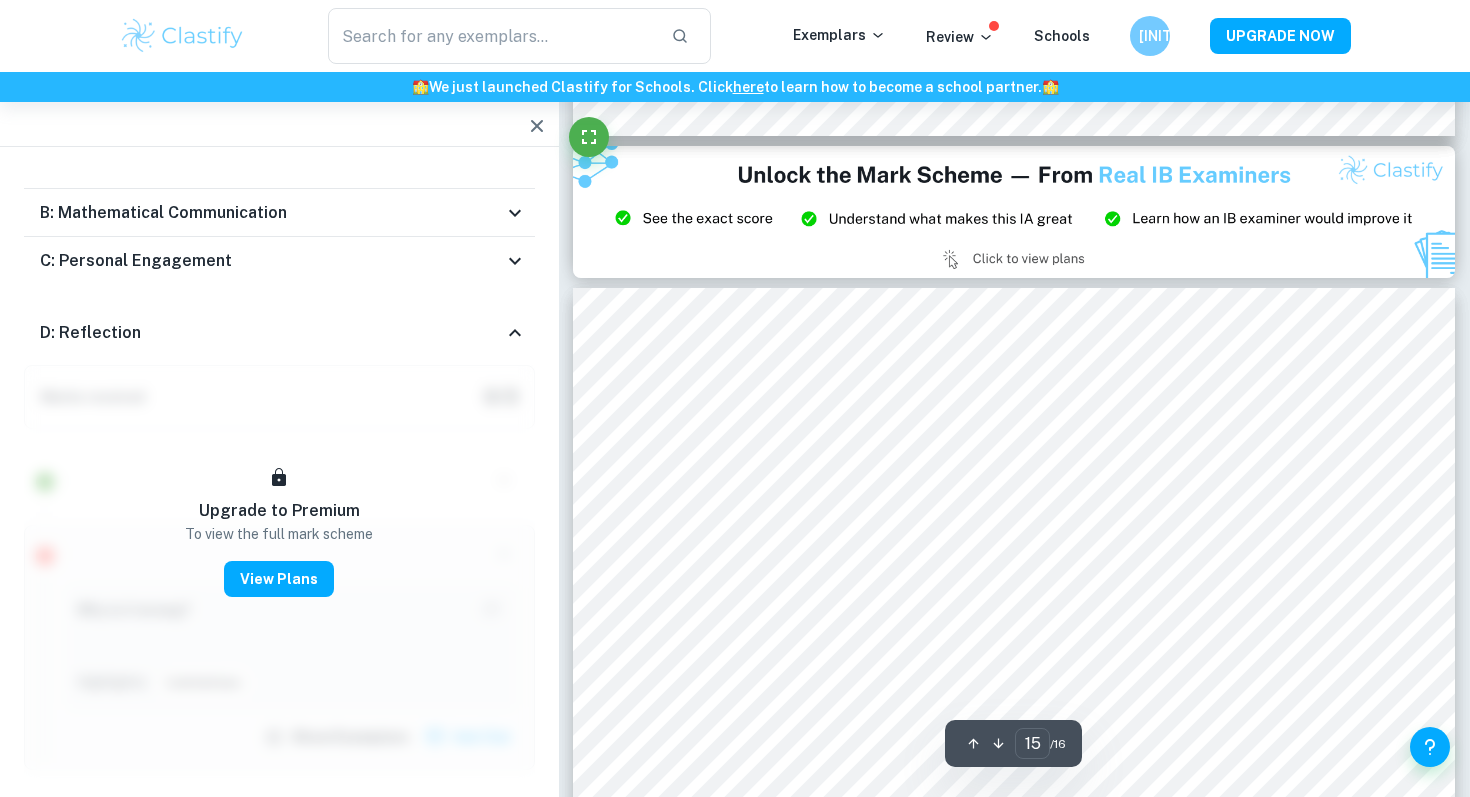 type on "14" 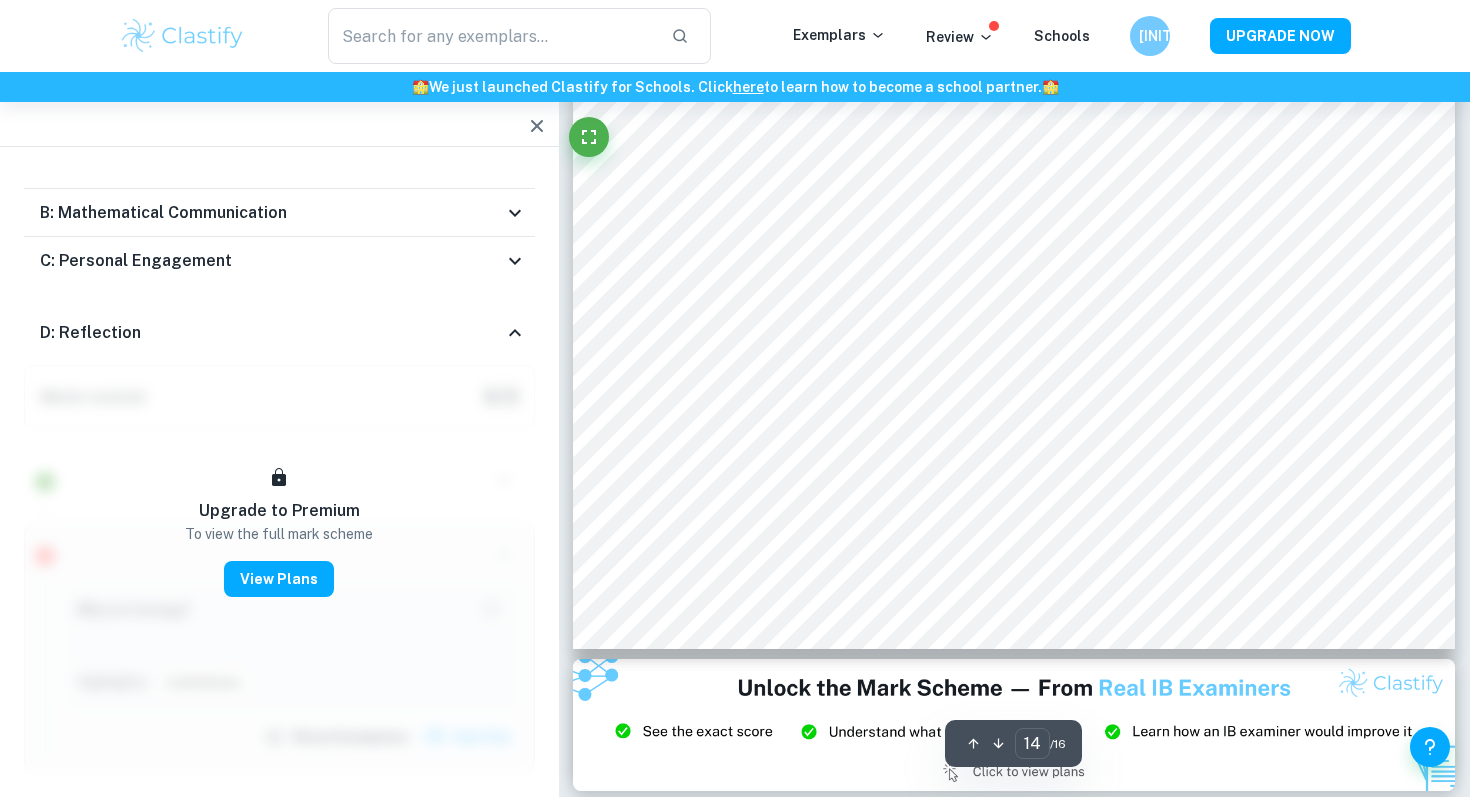 scroll, scrollTop: 17070, scrollLeft: 0, axis: vertical 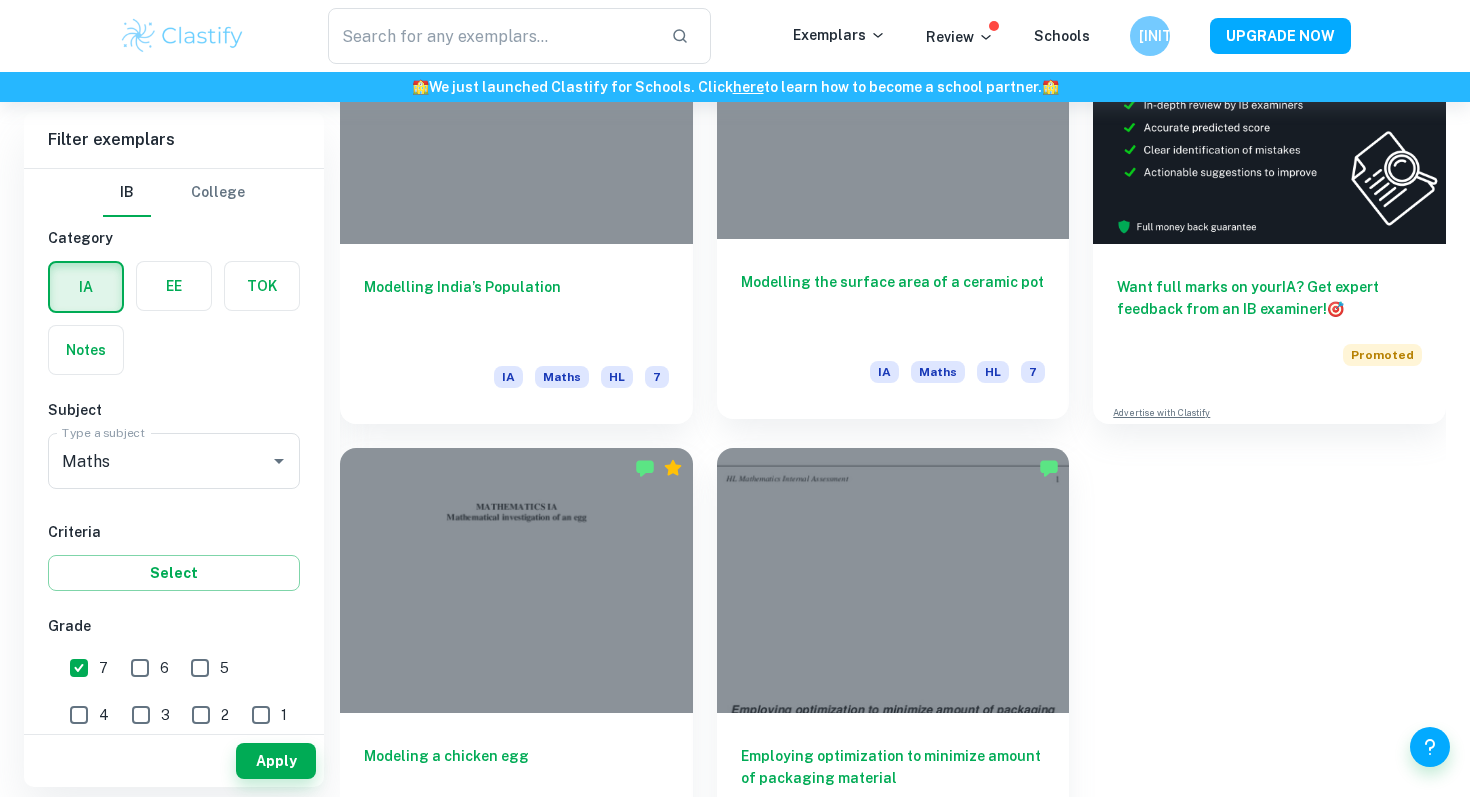 click on "Modelling the surface area of a ceramic pot" at bounding box center [893, 304] 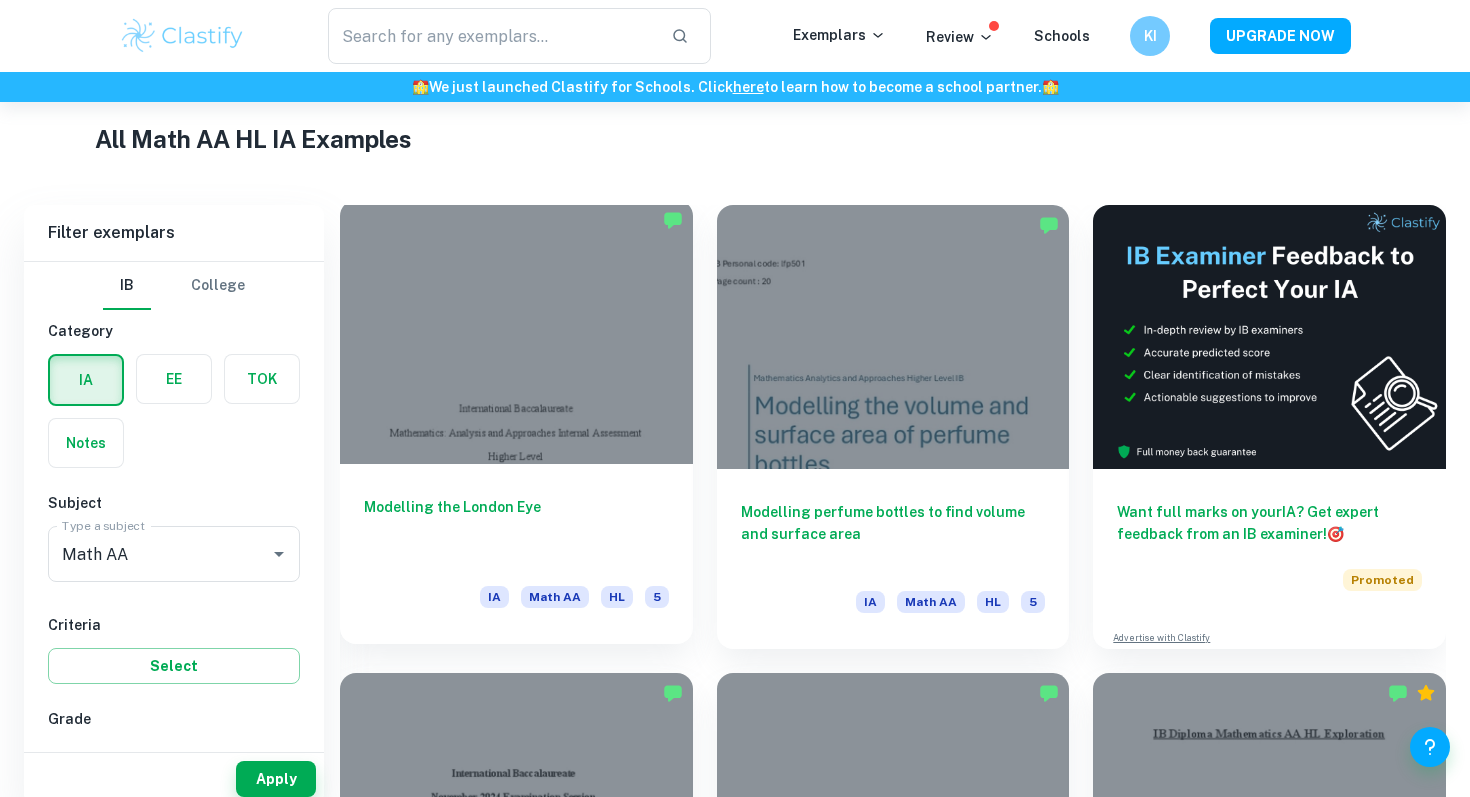 scroll, scrollTop: 487, scrollLeft: 0, axis: vertical 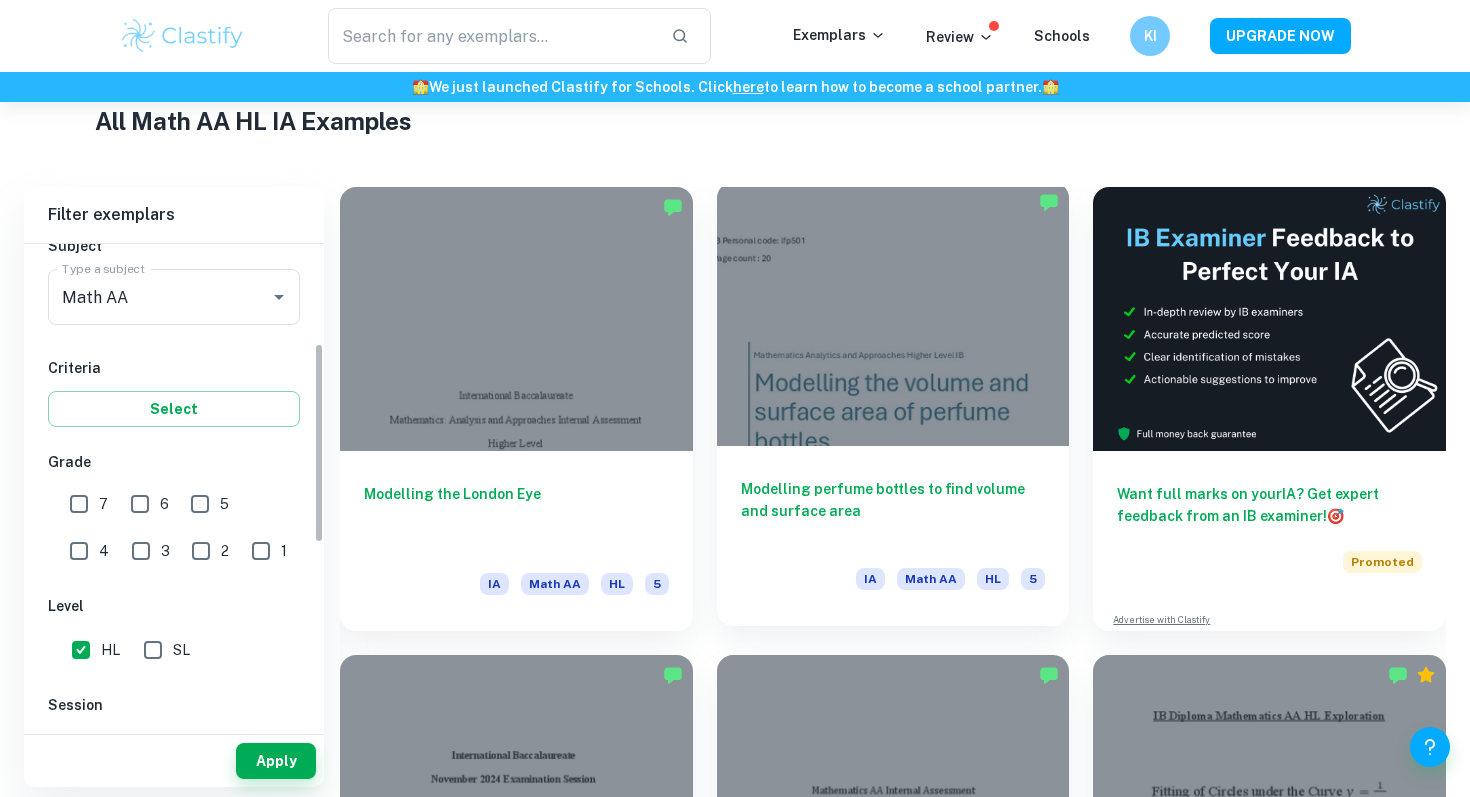 click at bounding box center (893, 314) 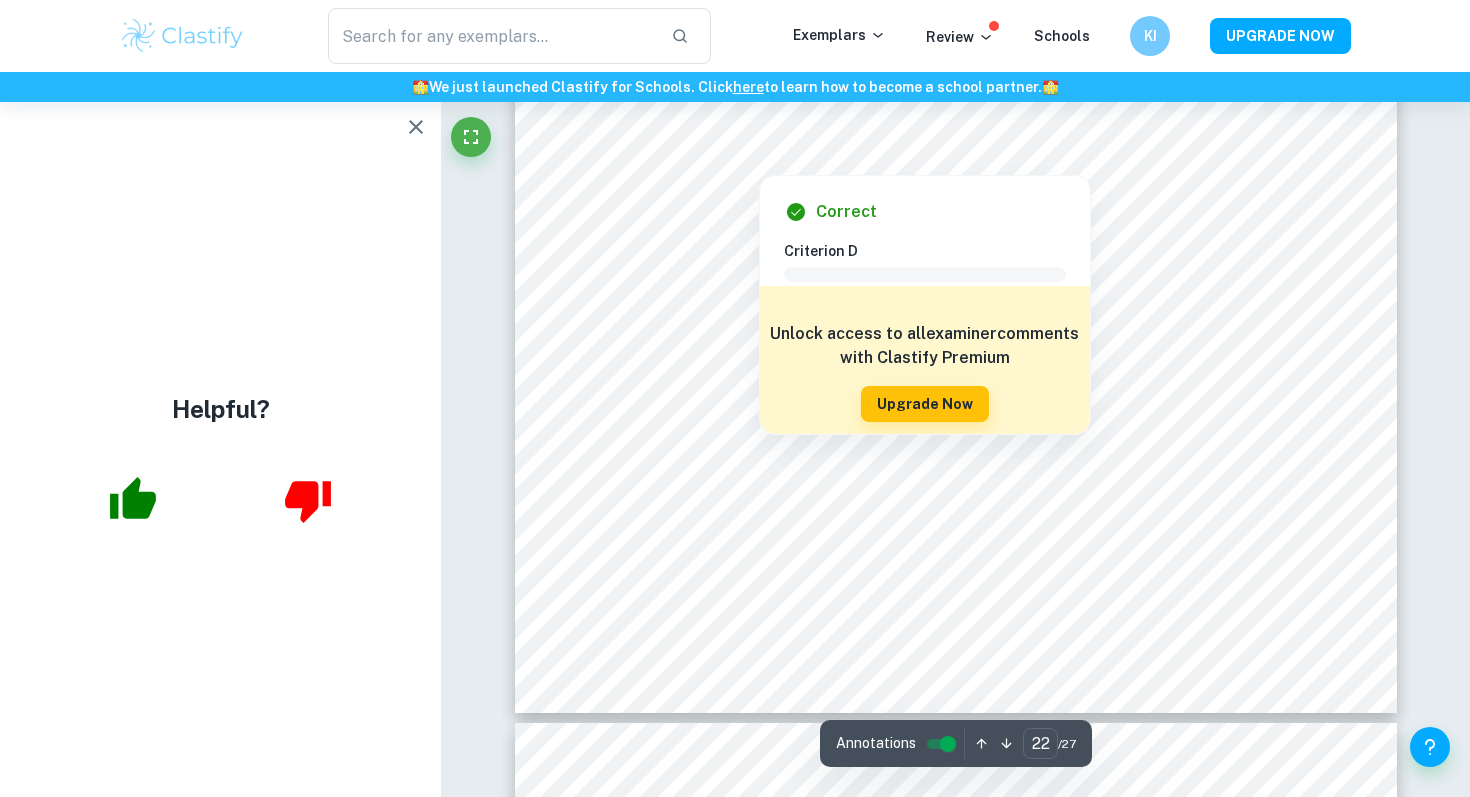 scroll, scrollTop: 27793, scrollLeft: 0, axis: vertical 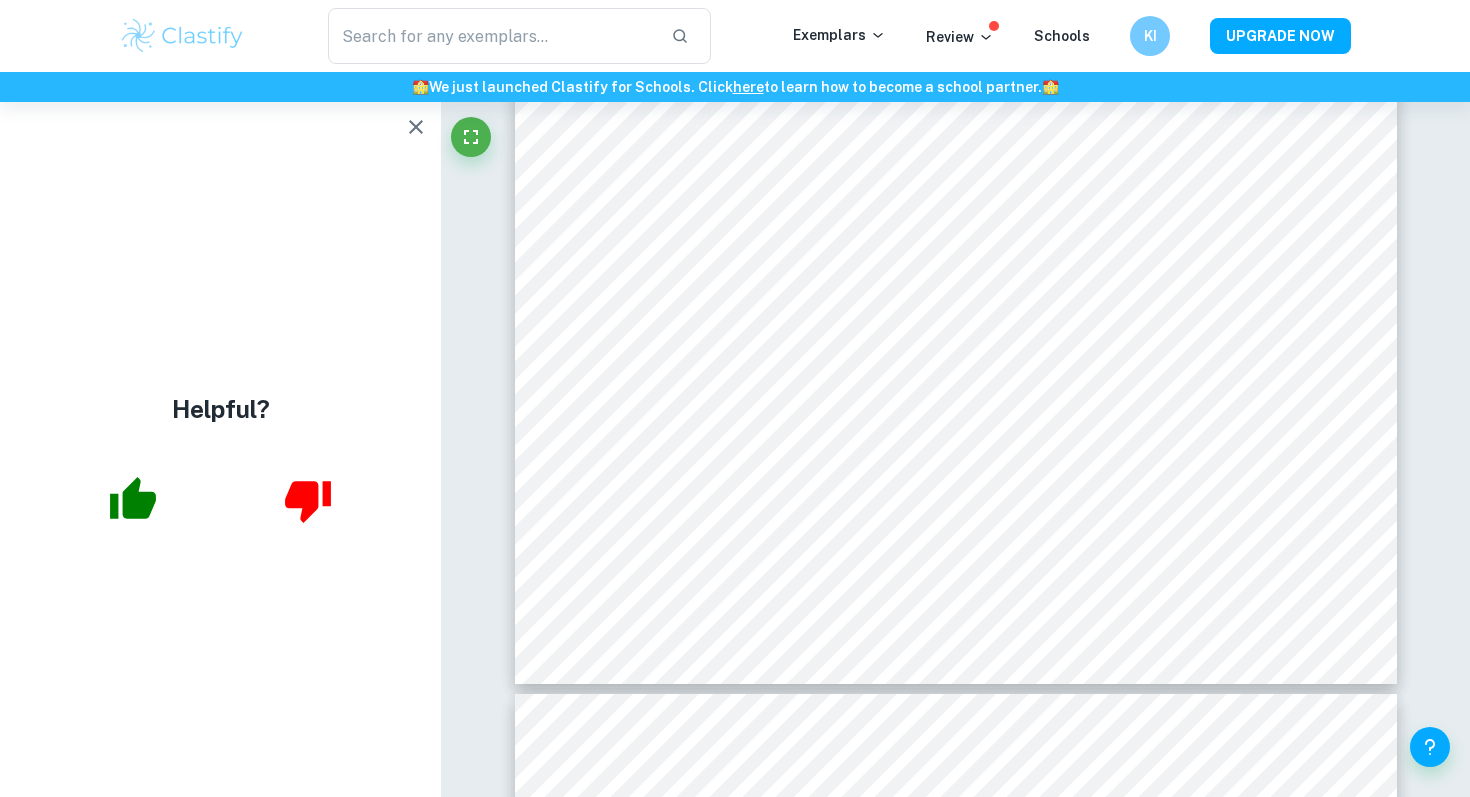 type on "1" 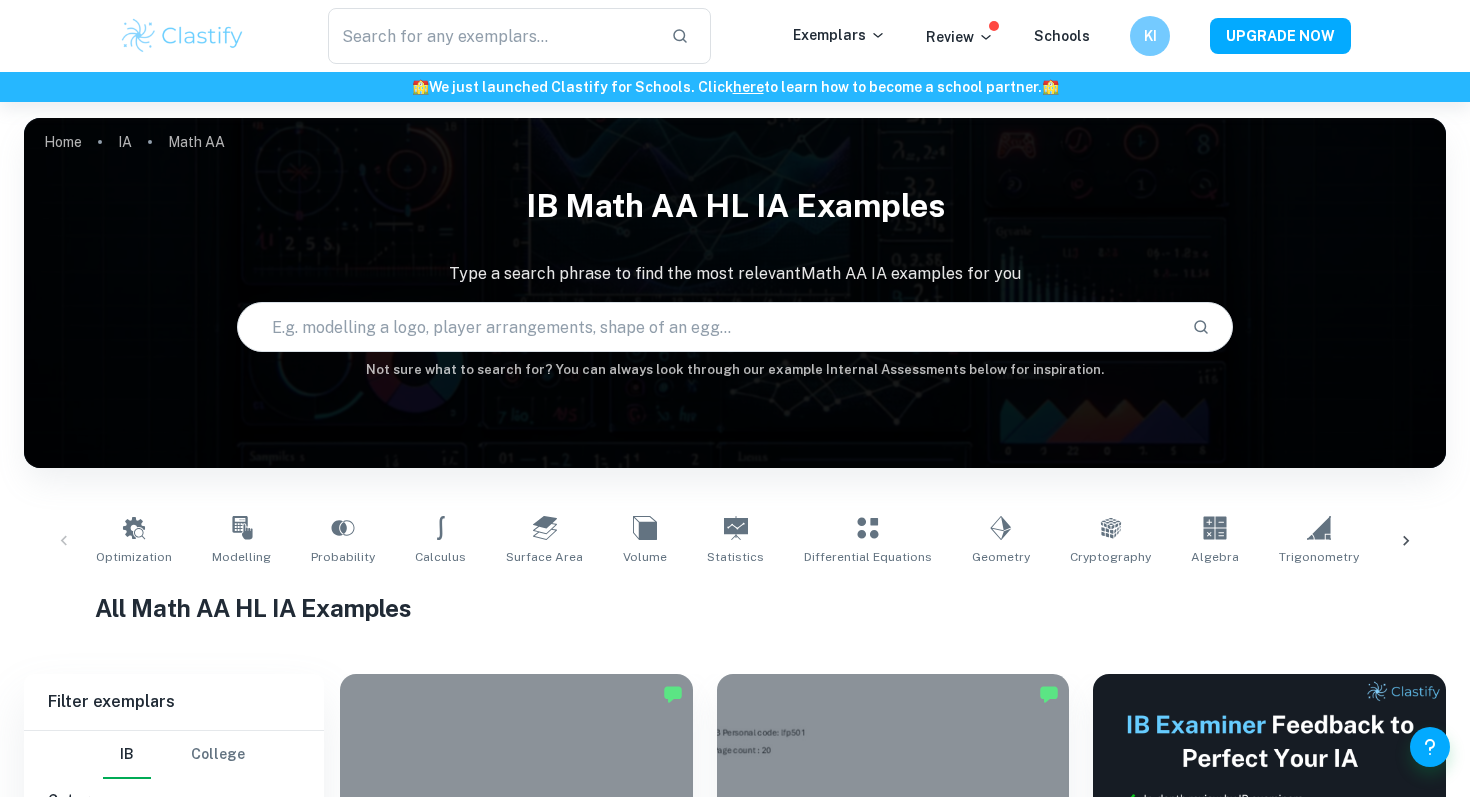 scroll, scrollTop: 676, scrollLeft: 0, axis: vertical 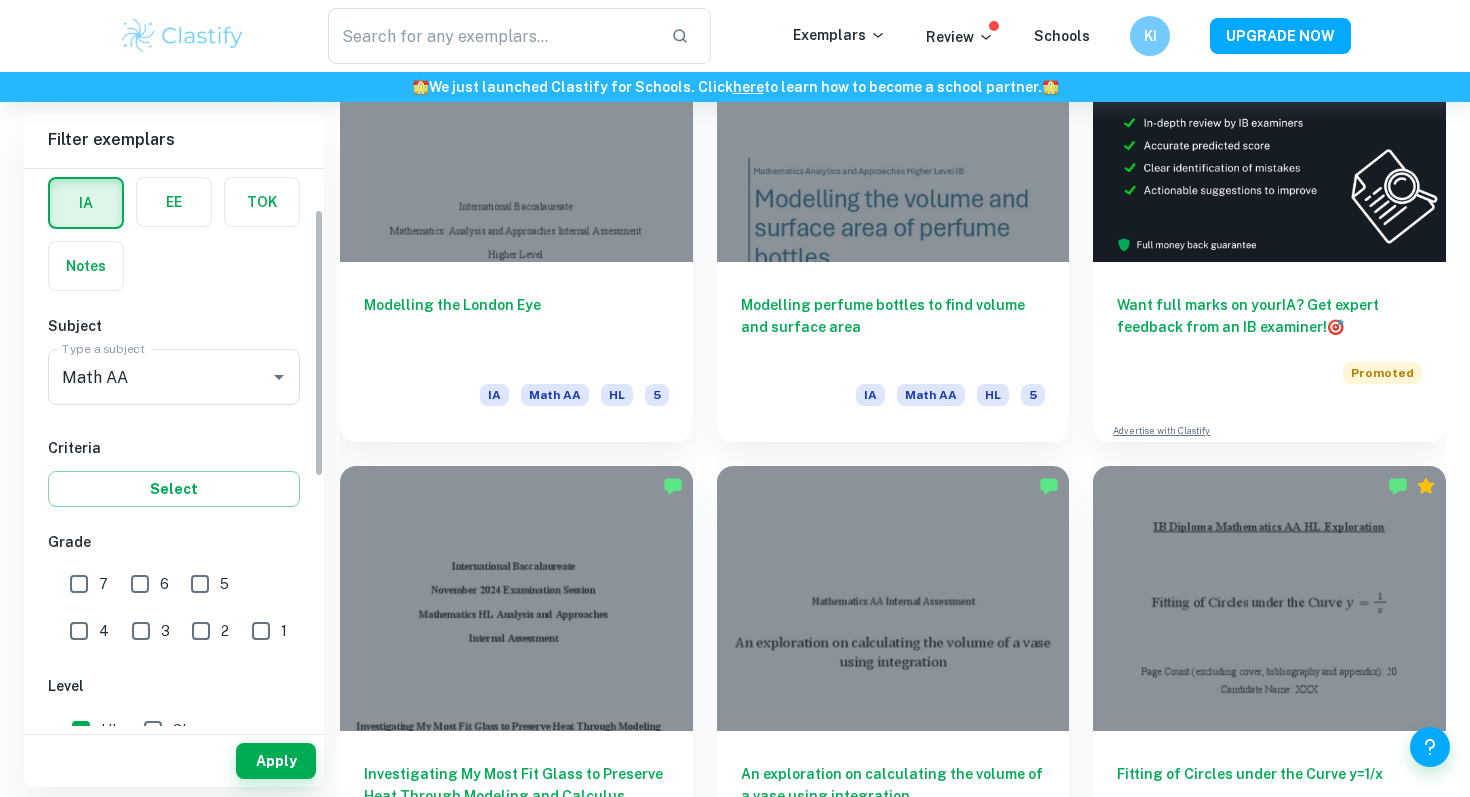 click on "7" at bounding box center [79, 584] 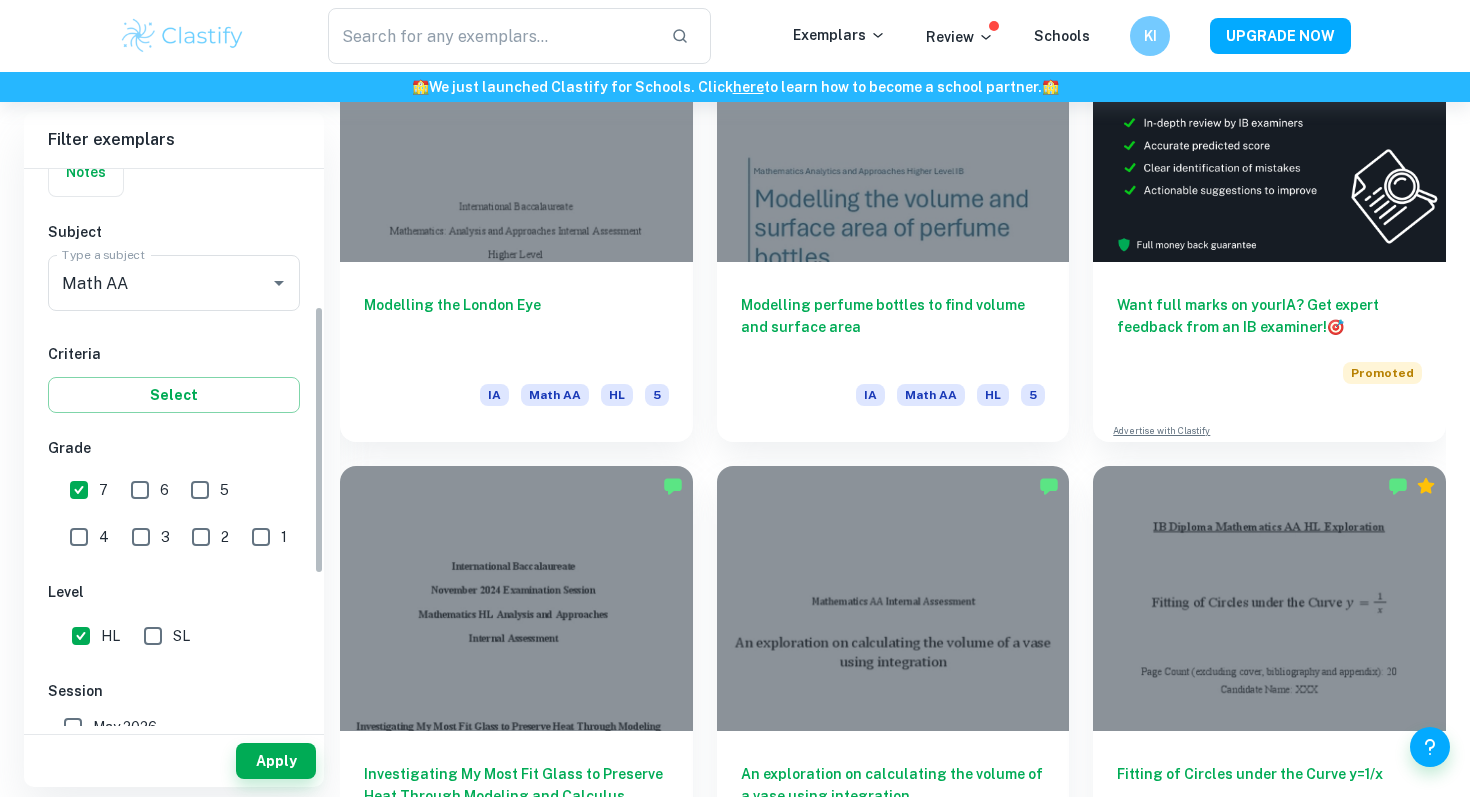 scroll, scrollTop: 284, scrollLeft: 0, axis: vertical 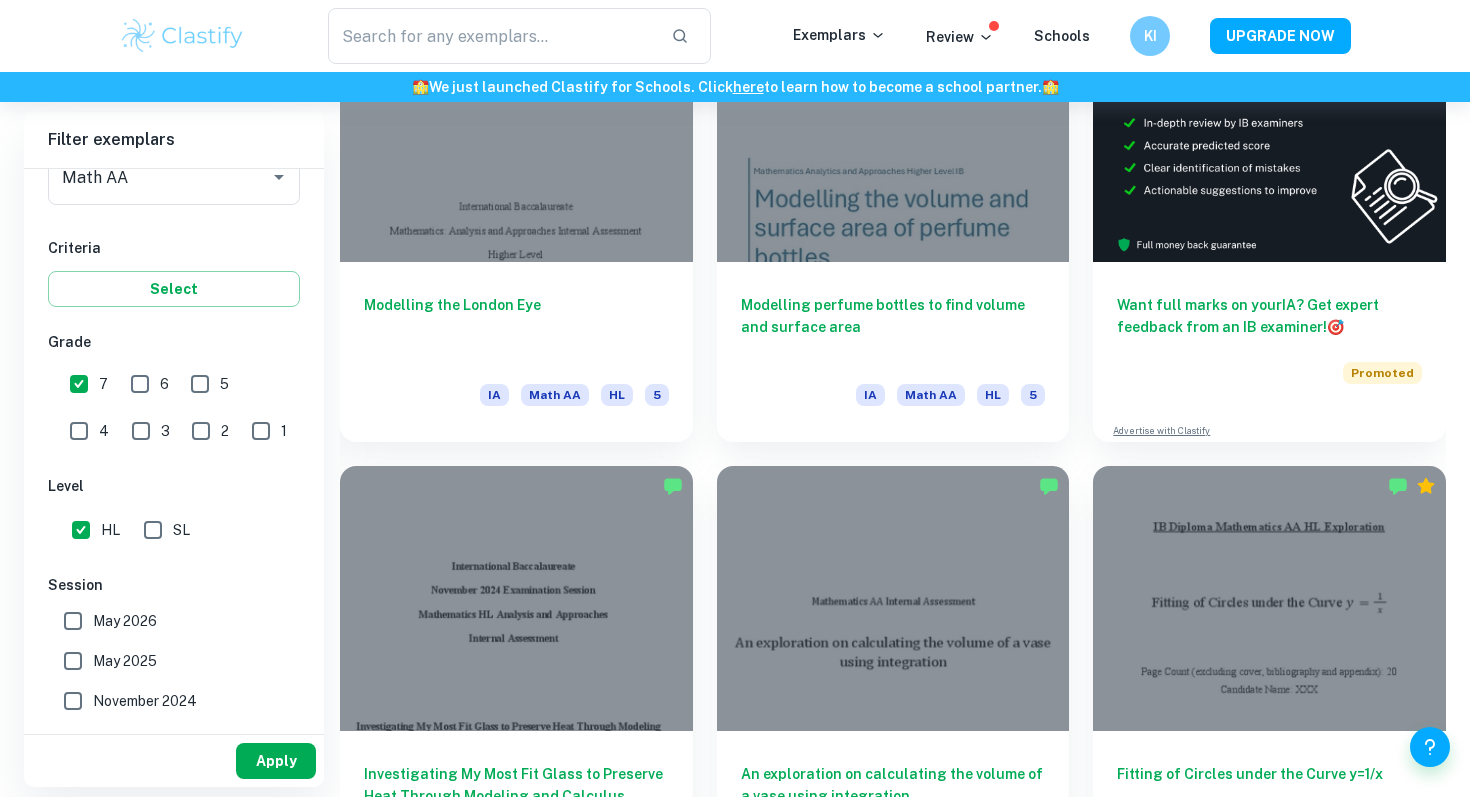 click on "Apply" at bounding box center (276, 761) 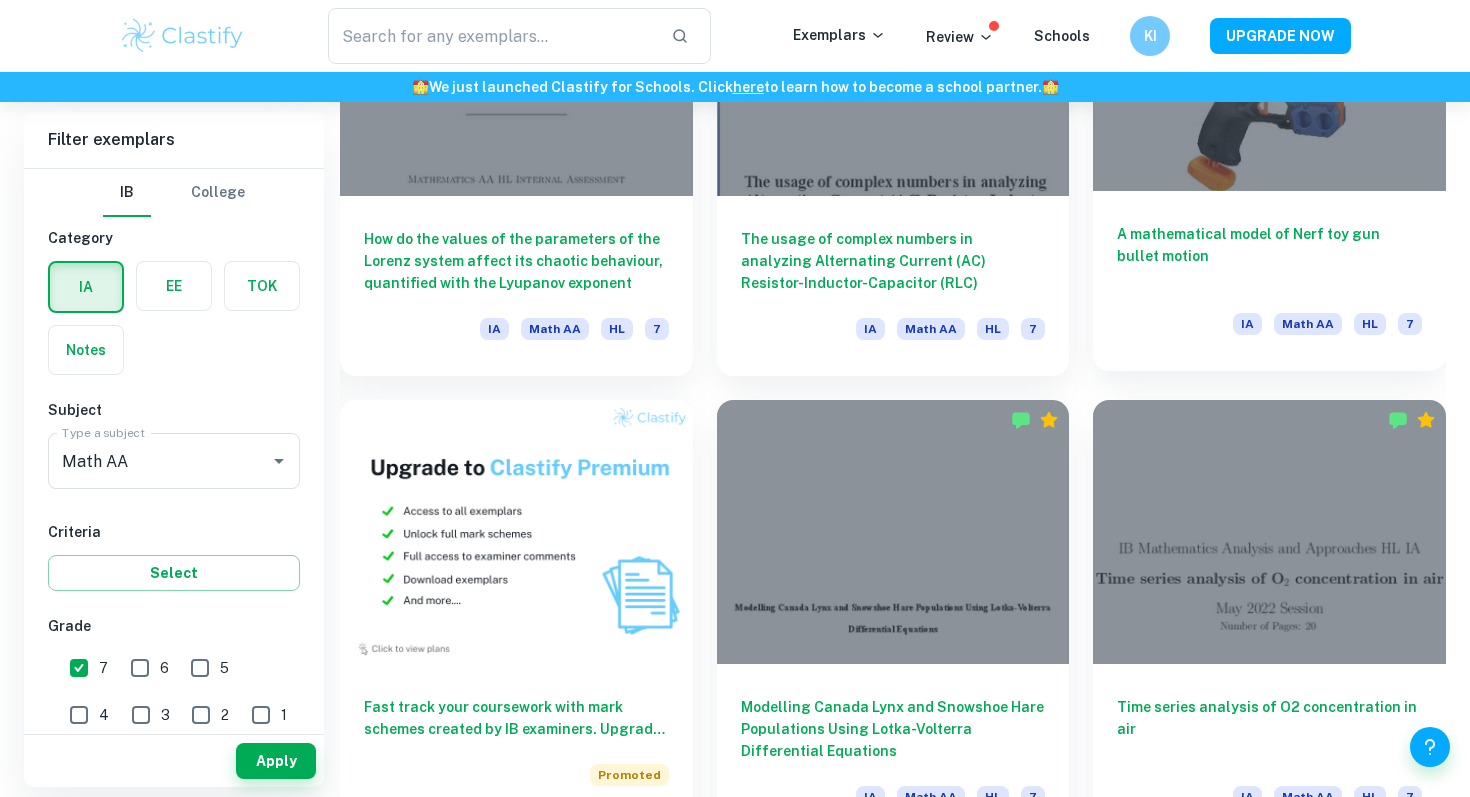 scroll, scrollTop: 1209, scrollLeft: 0, axis: vertical 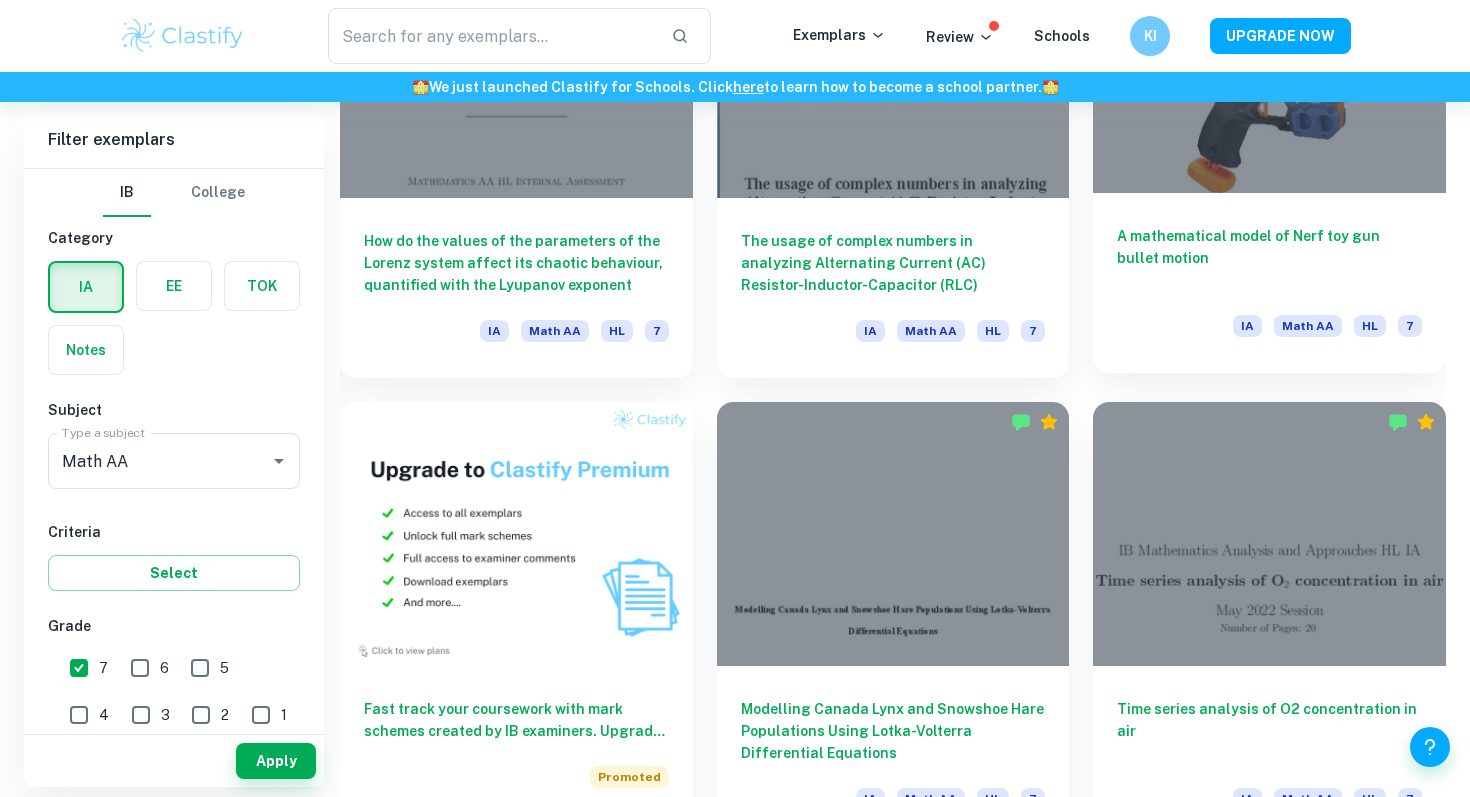 click on "A mathematical model of Nerf toy gun bullet motion IA Math AA HL 7" at bounding box center (1269, 283) 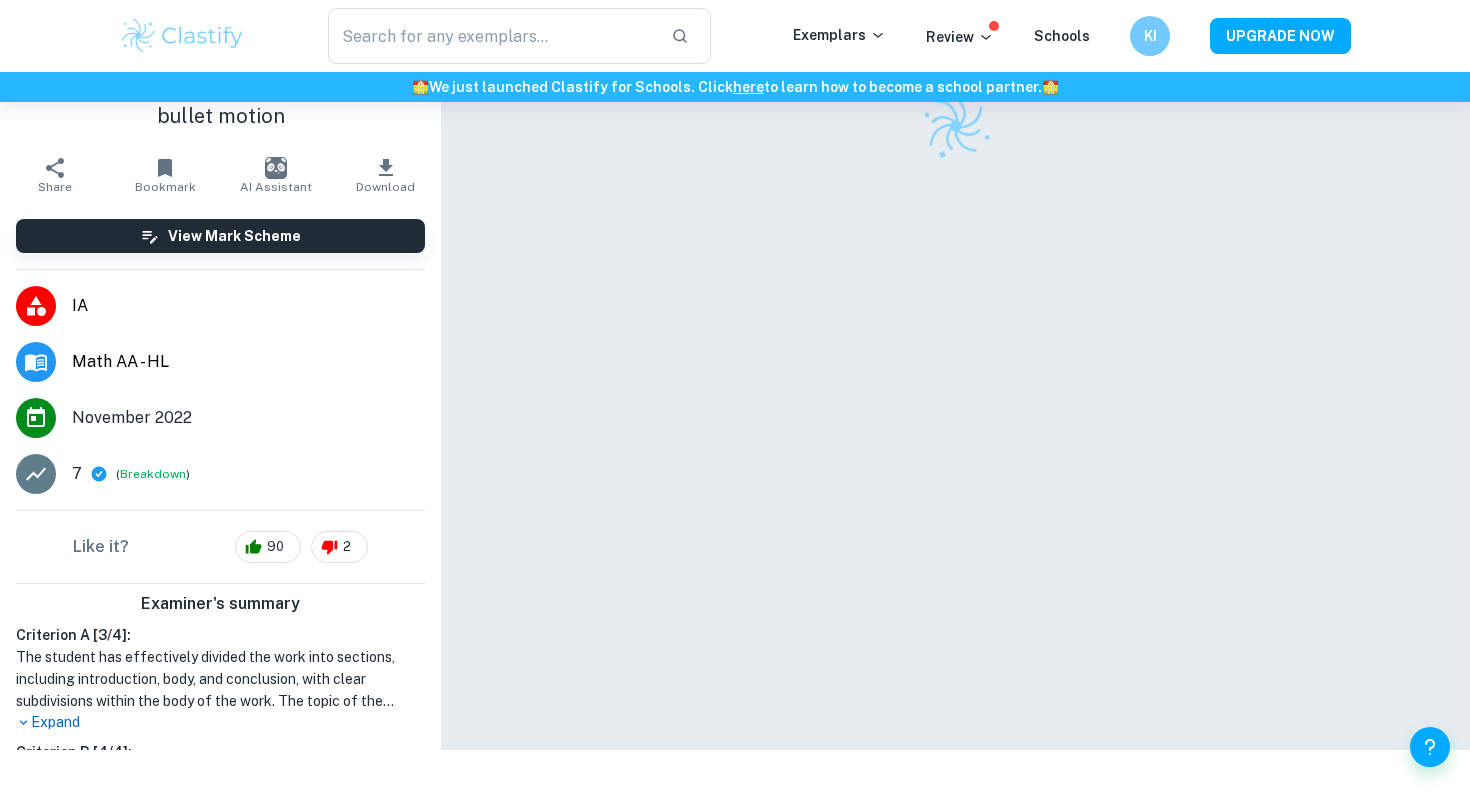 scroll, scrollTop: 102, scrollLeft: 0, axis: vertical 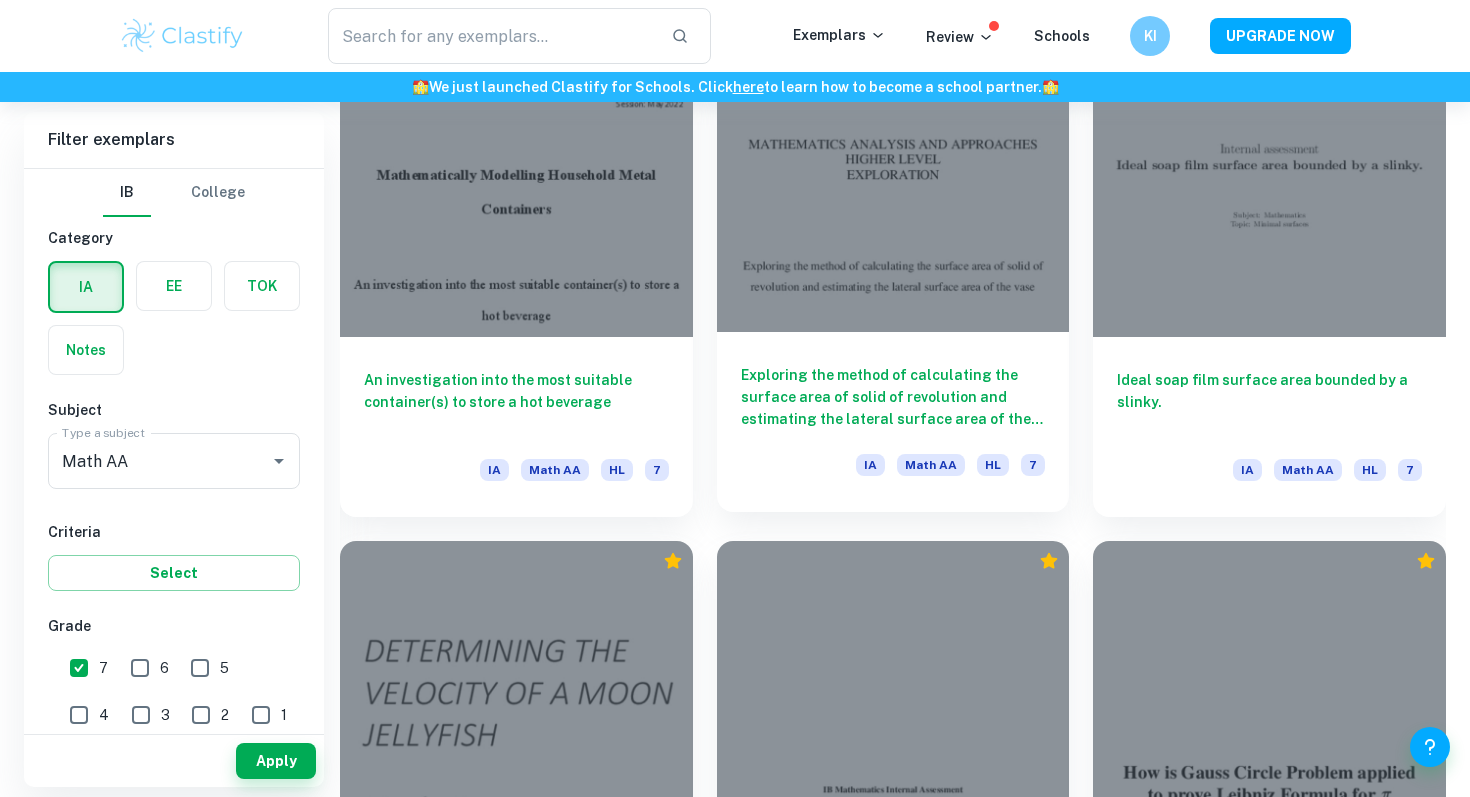 click on "Exploring the method of calculating the surface area of solid of revolution and estimating the lateral surface area of the vase" at bounding box center (893, 397) 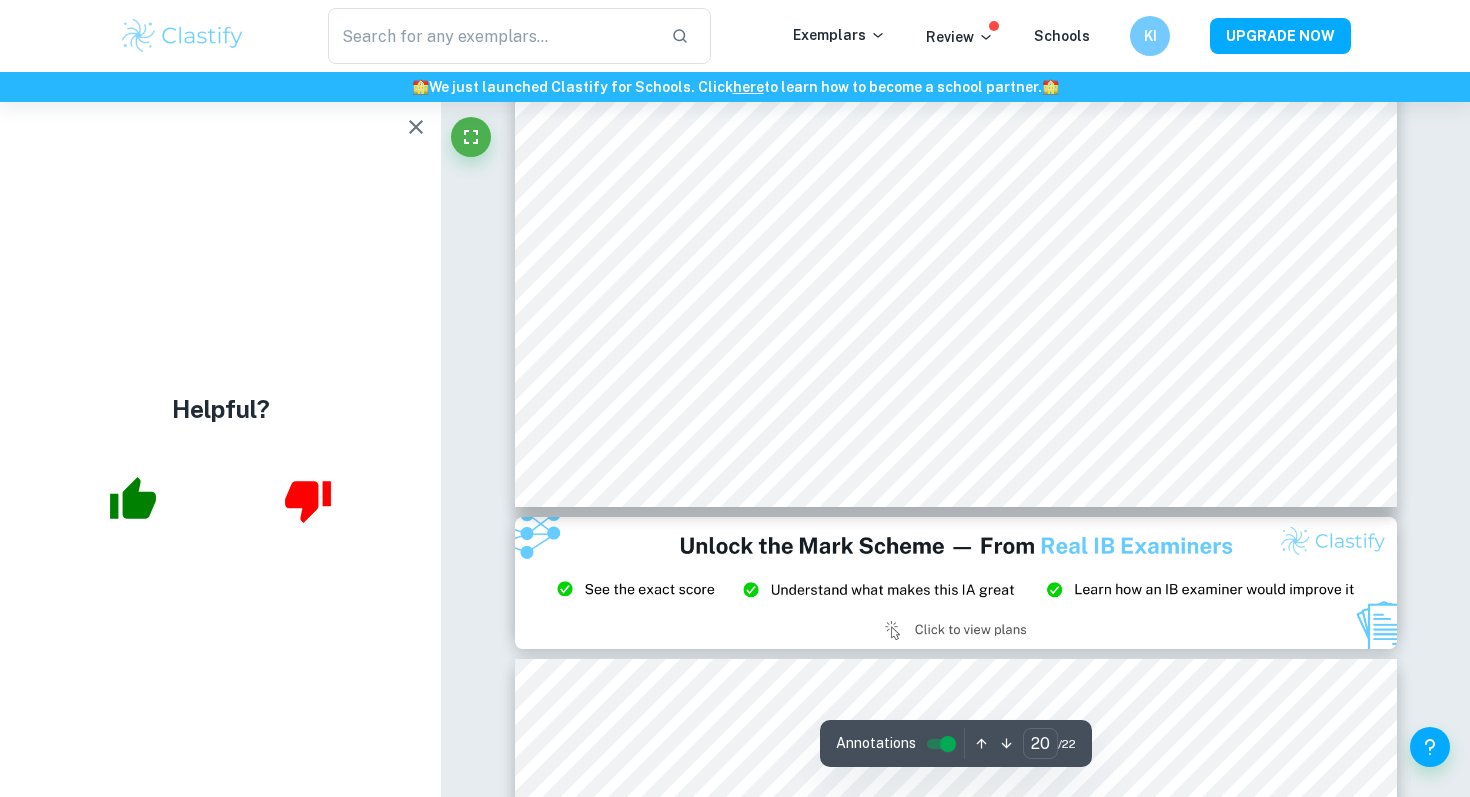 scroll, scrollTop: 25312, scrollLeft: 0, axis: vertical 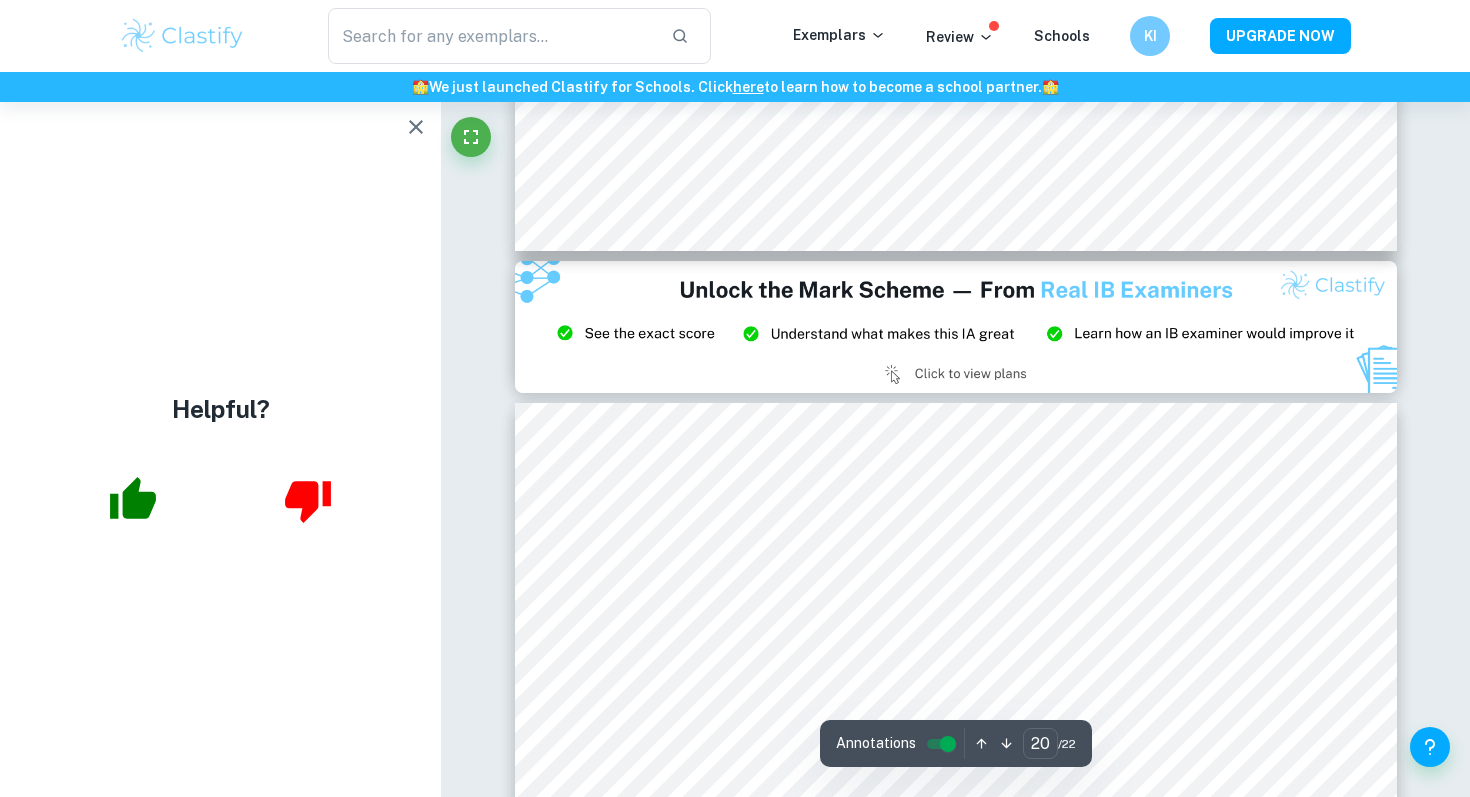 type on "21" 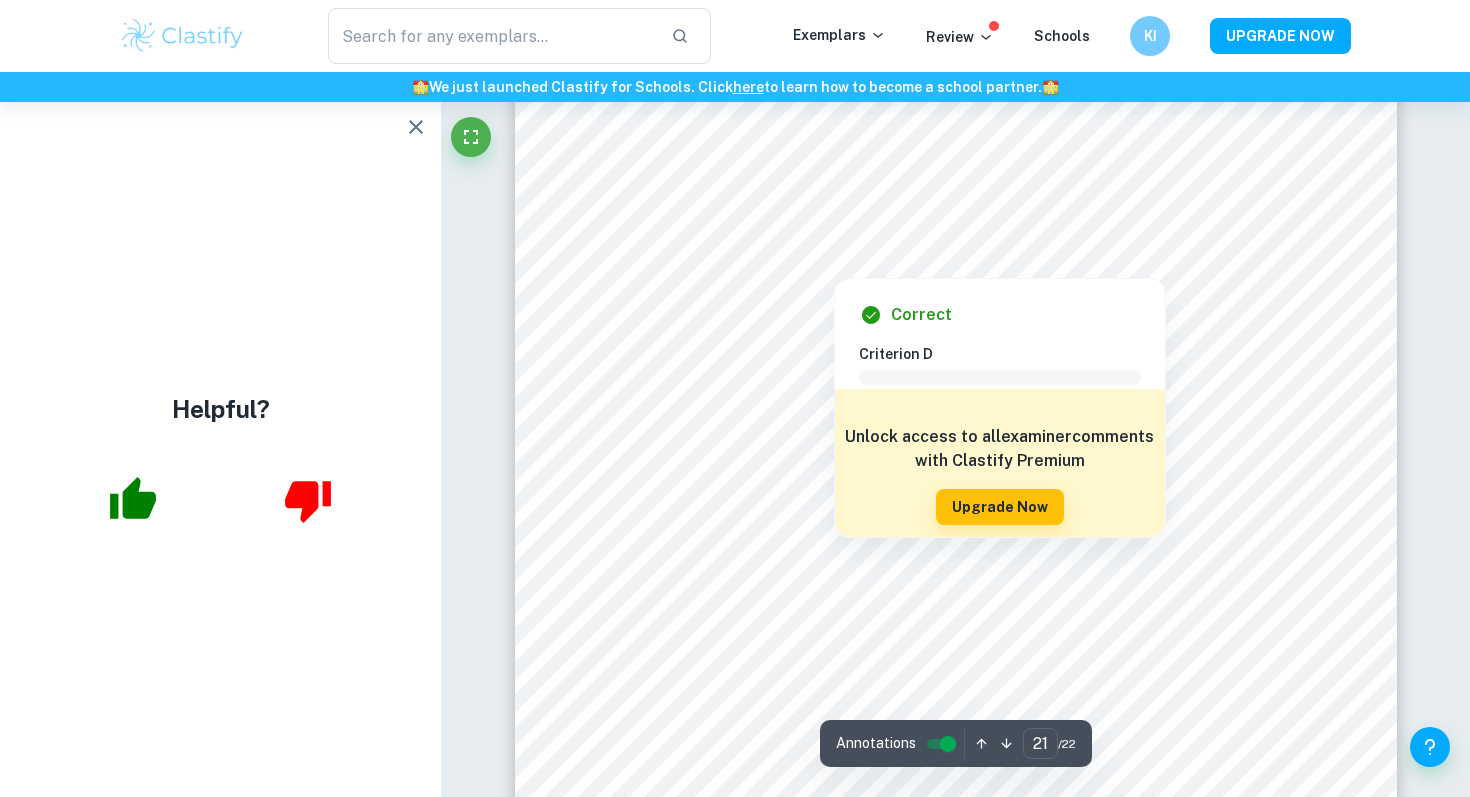 scroll, scrollTop: 26454, scrollLeft: 0, axis: vertical 